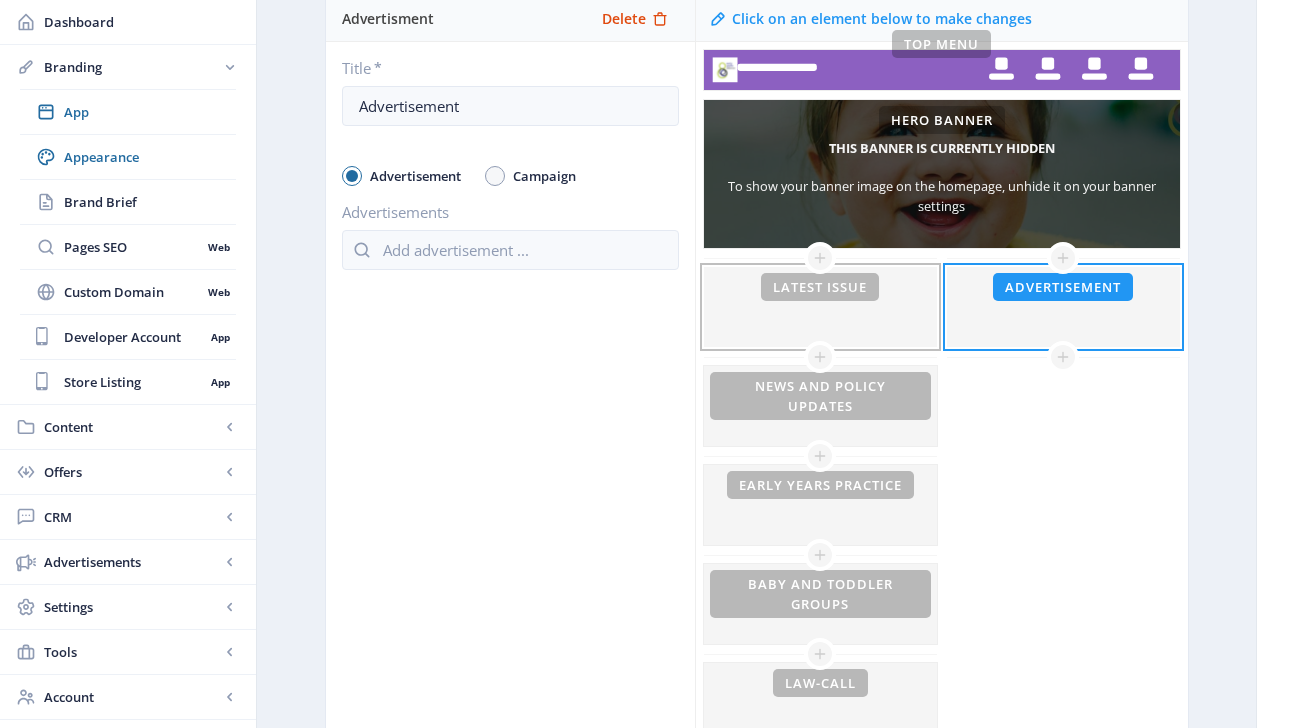 scroll, scrollTop: 239, scrollLeft: 0, axis: vertical 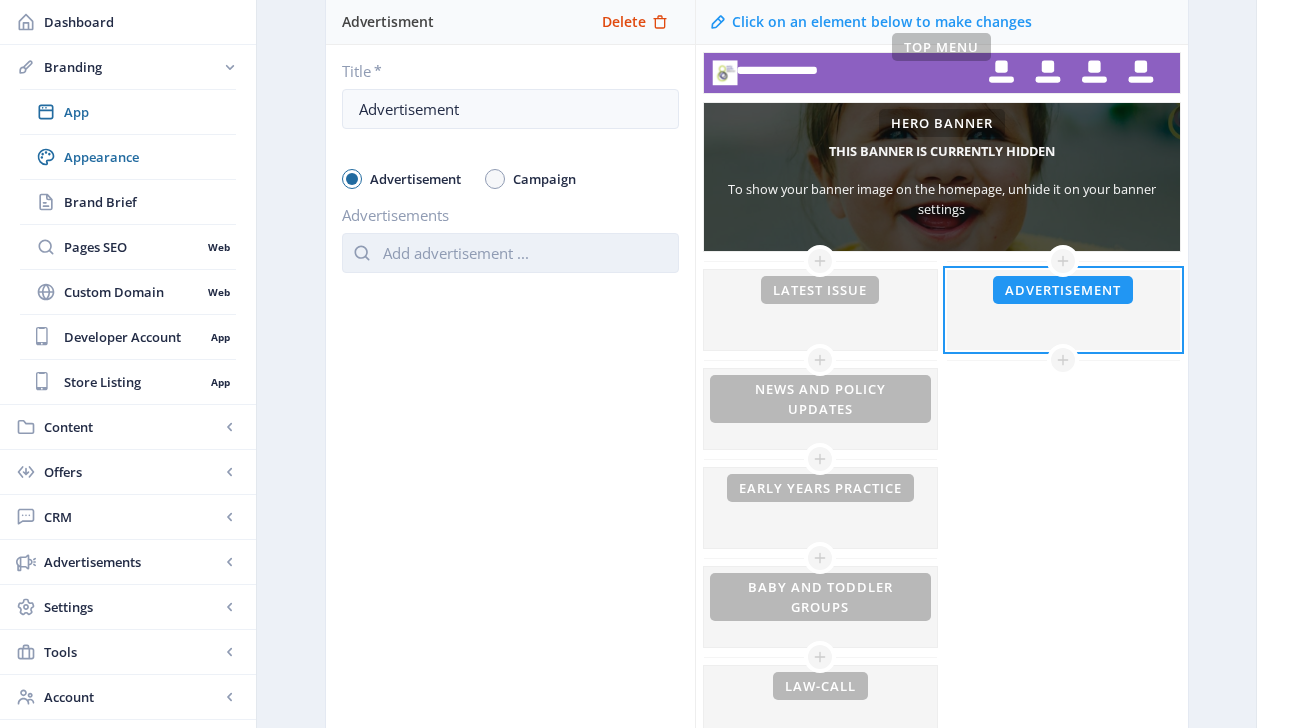 click at bounding box center (510, 253) 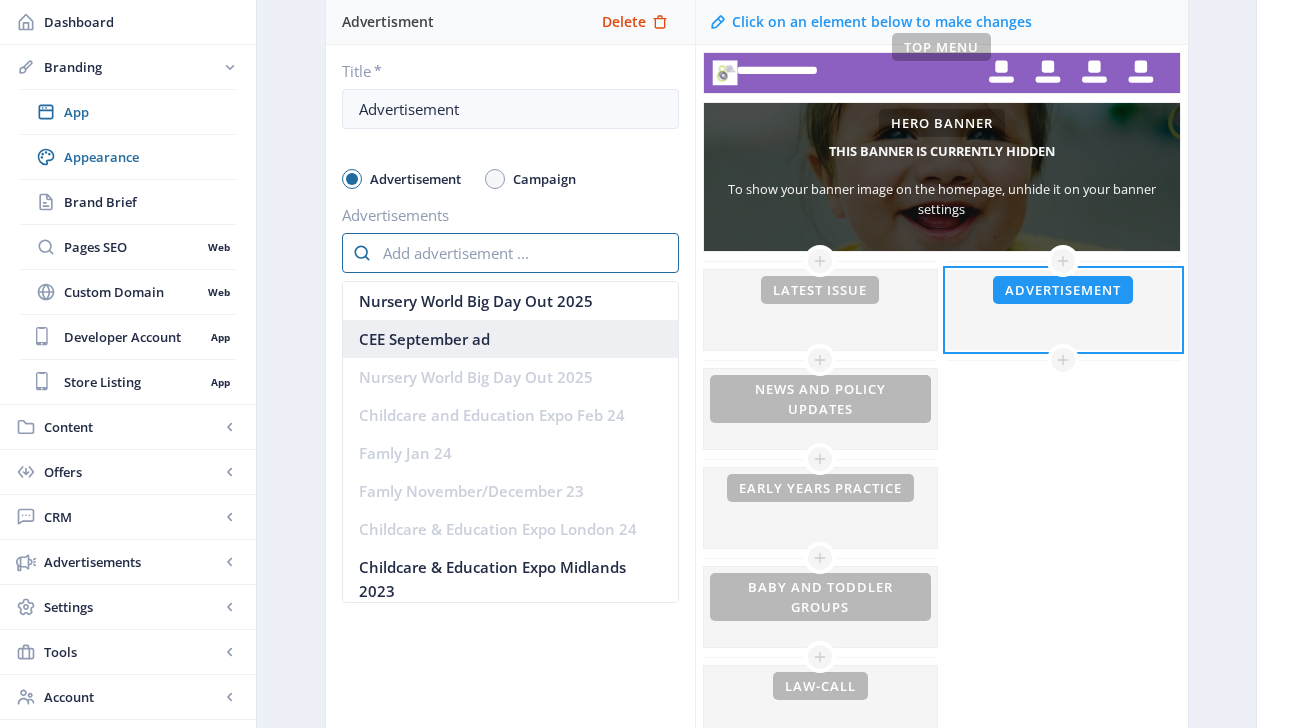 scroll, scrollTop: 0, scrollLeft: 0, axis: both 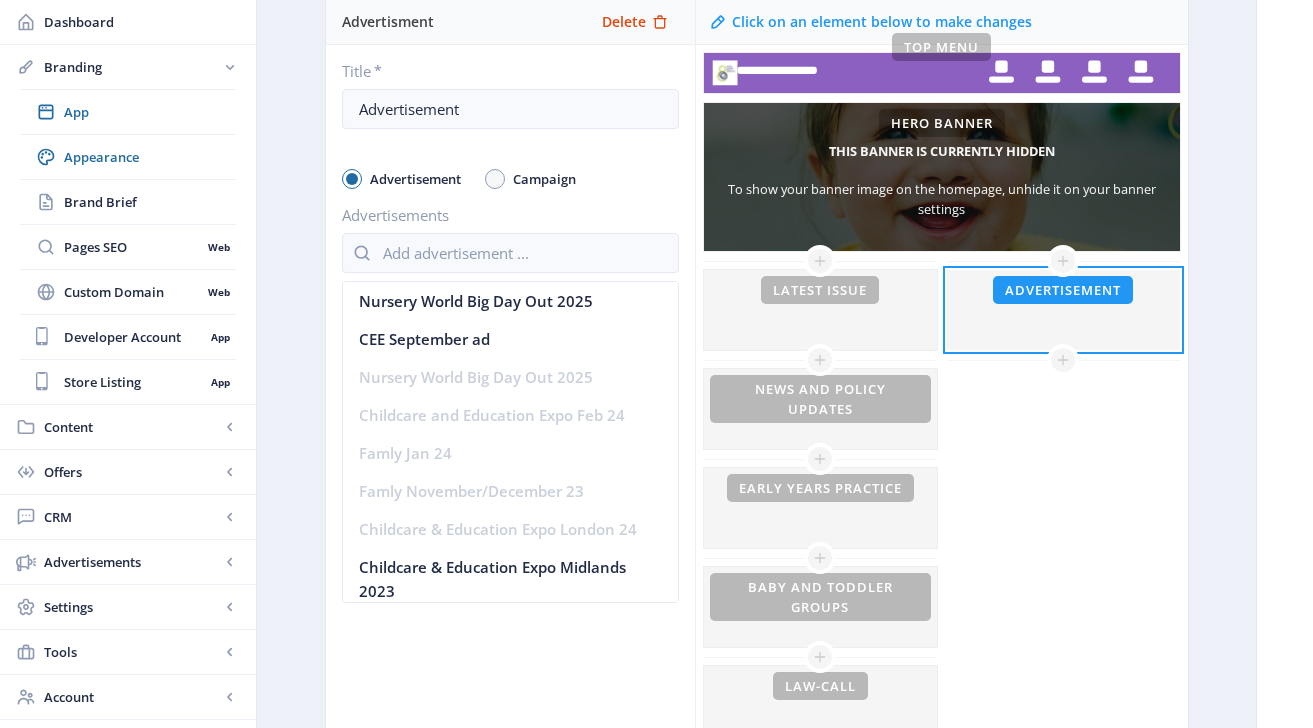 click on "Advertisement Campaign" at bounding box center [510, 175] 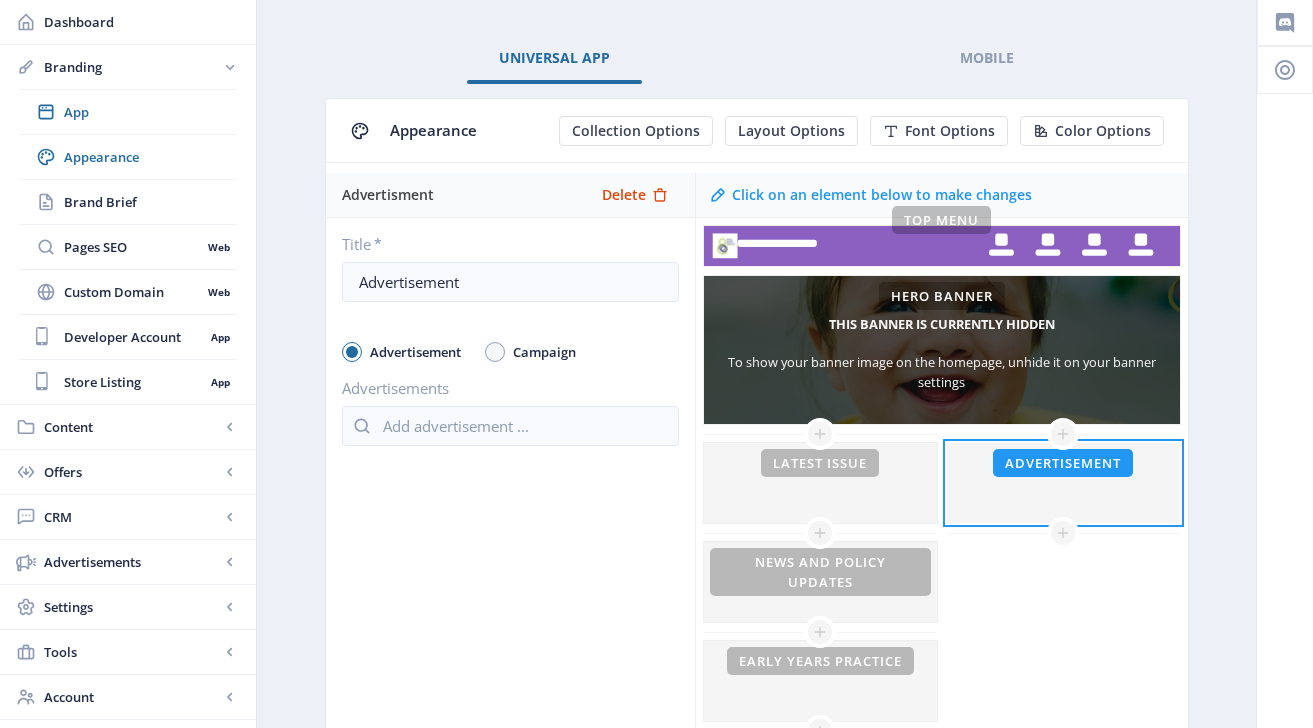 scroll, scrollTop: 63, scrollLeft: 0, axis: vertical 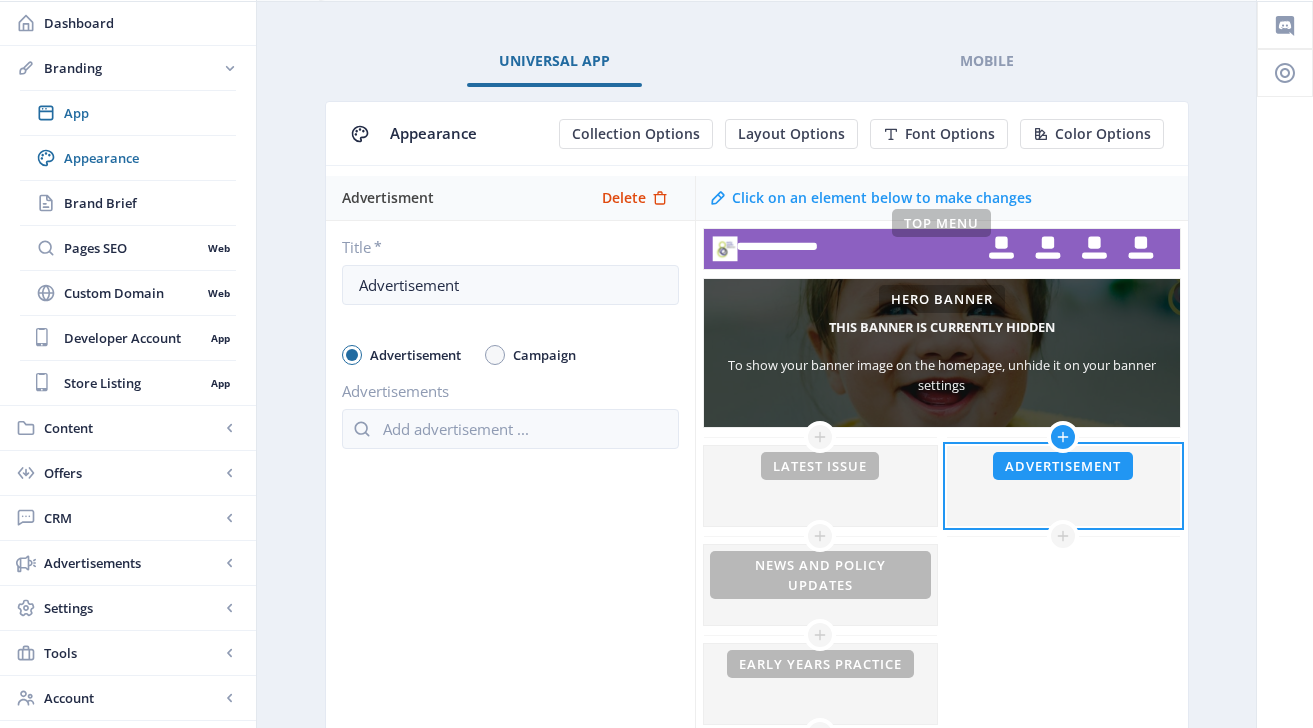 click at bounding box center [1063, 437] 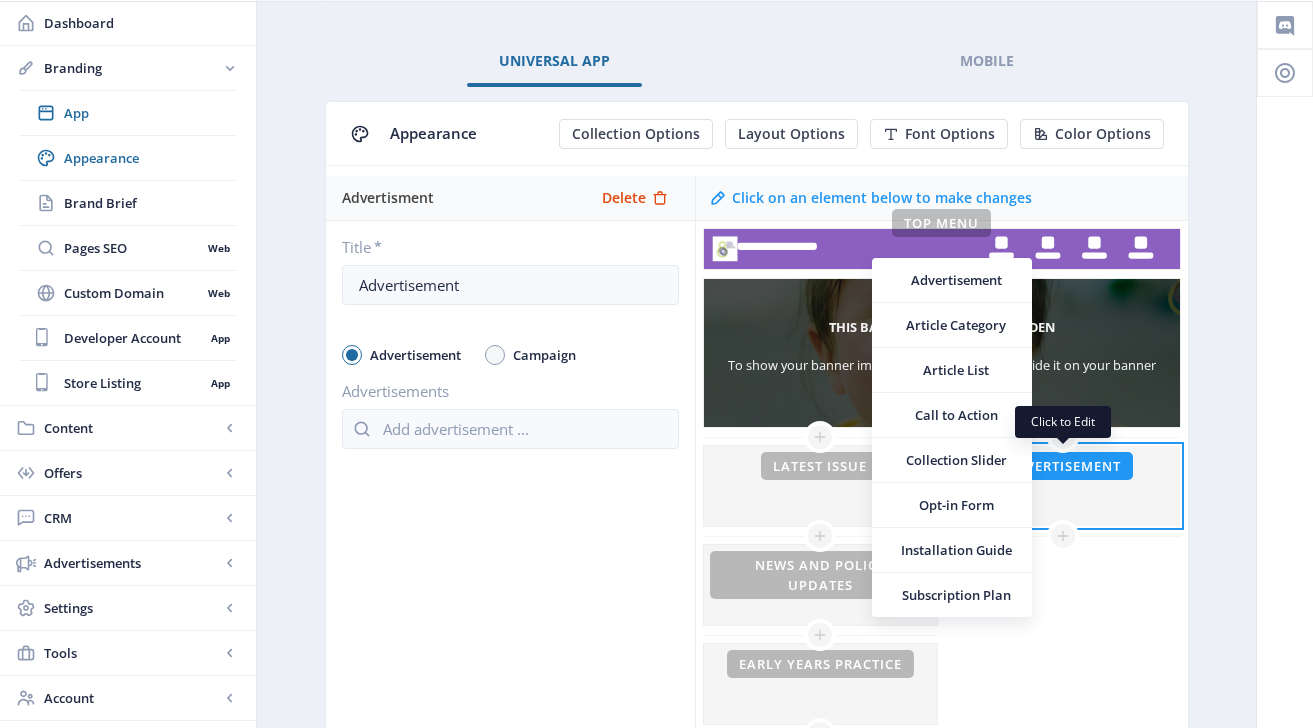 click at bounding box center [1063, 486] 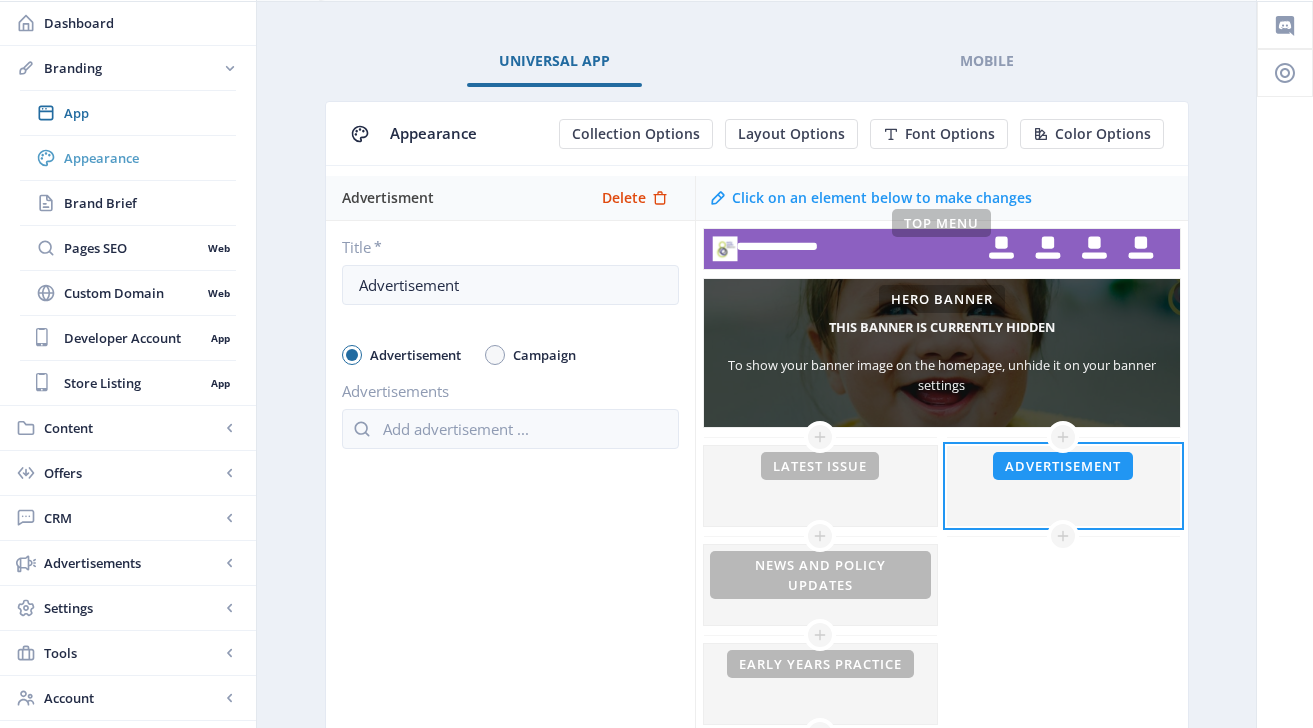 click on "Appearance" at bounding box center (150, 158) 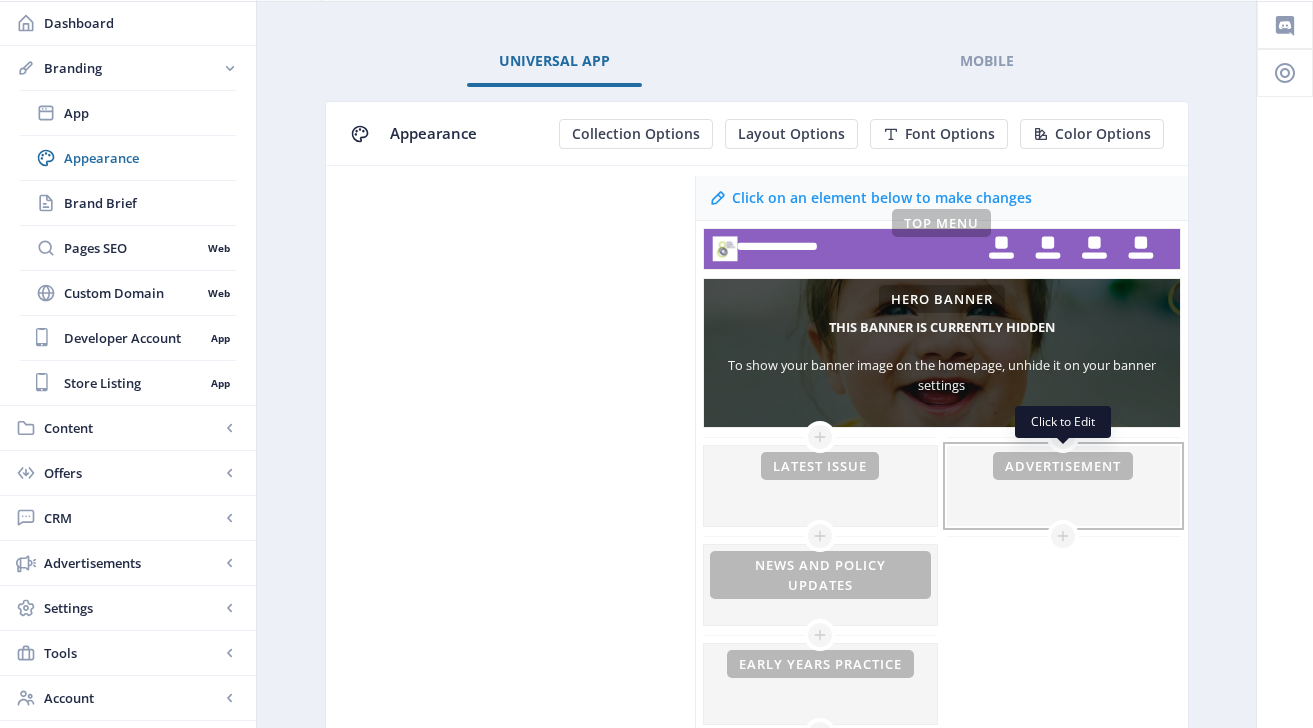 click at bounding box center (1063, 486) 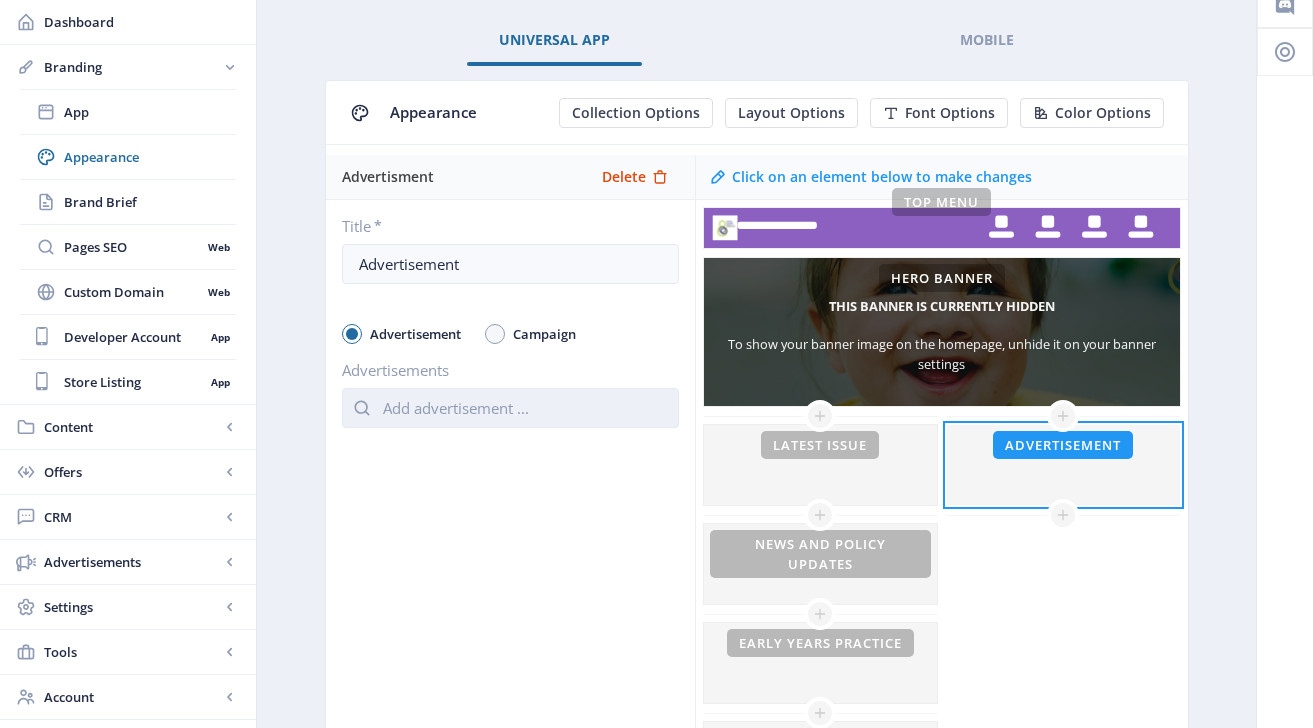 scroll, scrollTop: 95, scrollLeft: 0, axis: vertical 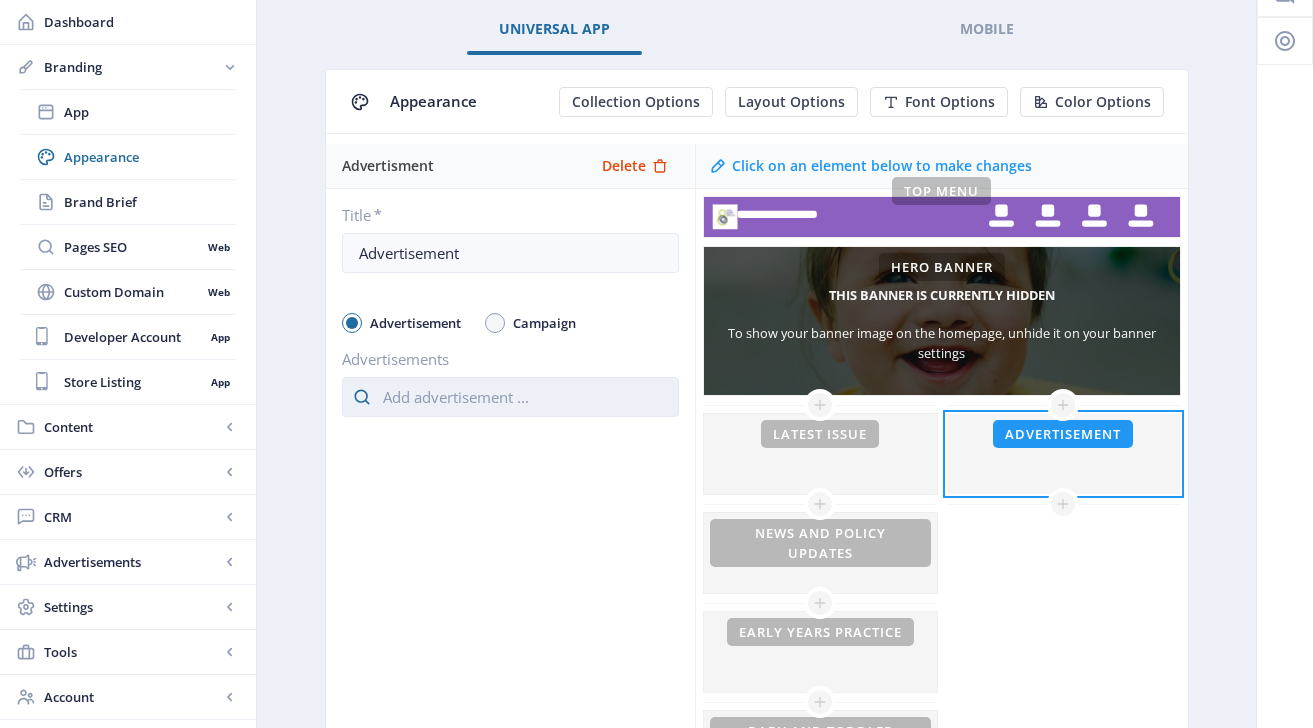 click at bounding box center (510, 397) 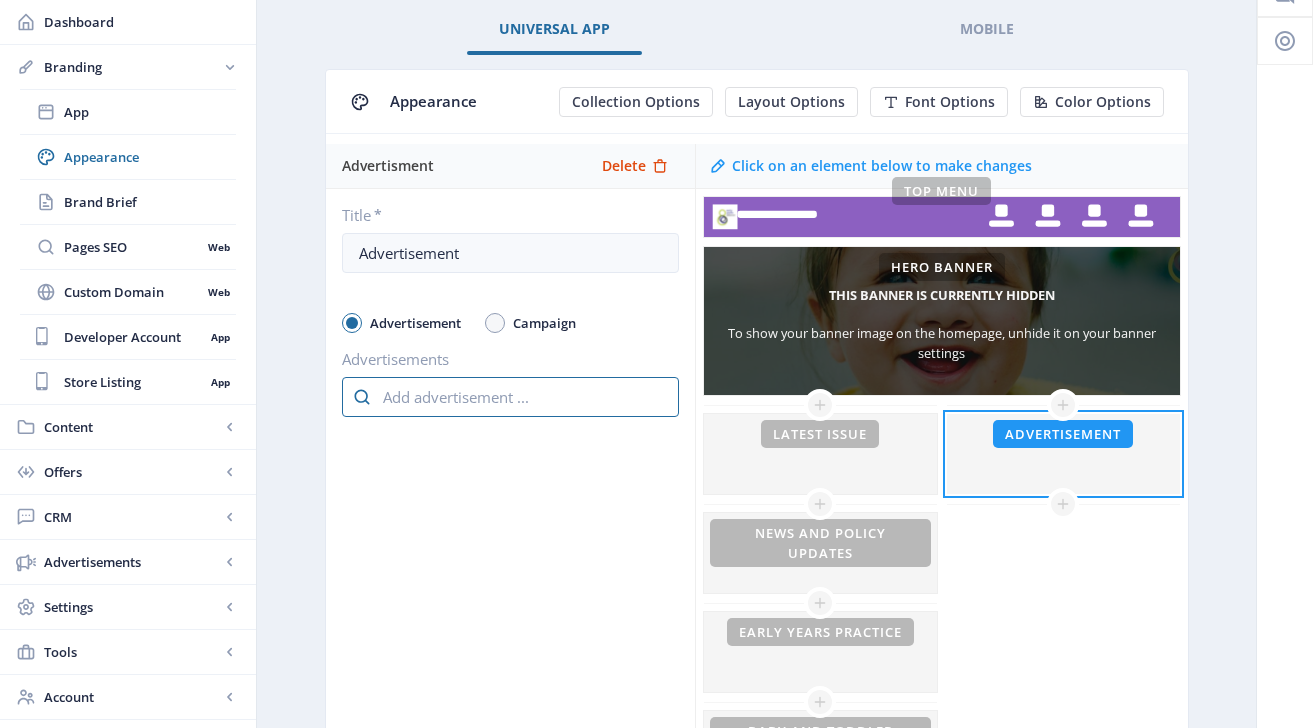 scroll, scrollTop: 0, scrollLeft: 0, axis: both 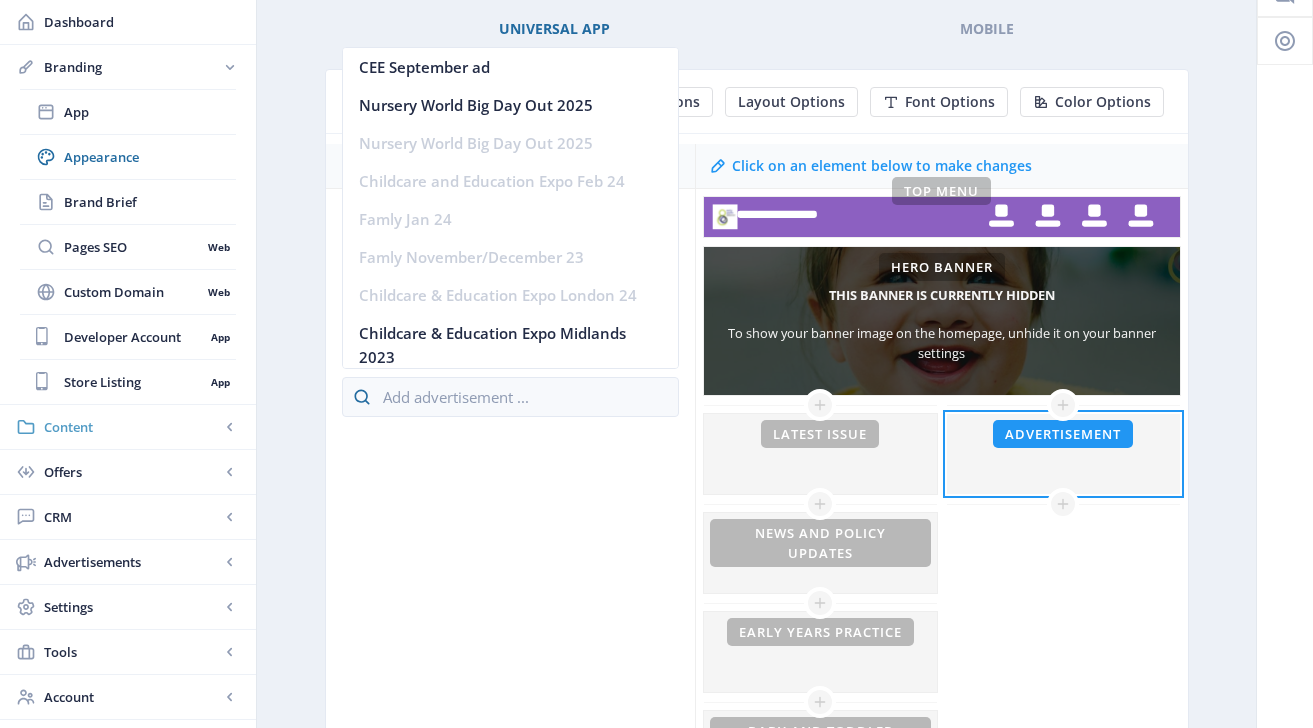 click on "Content" at bounding box center [132, 427] 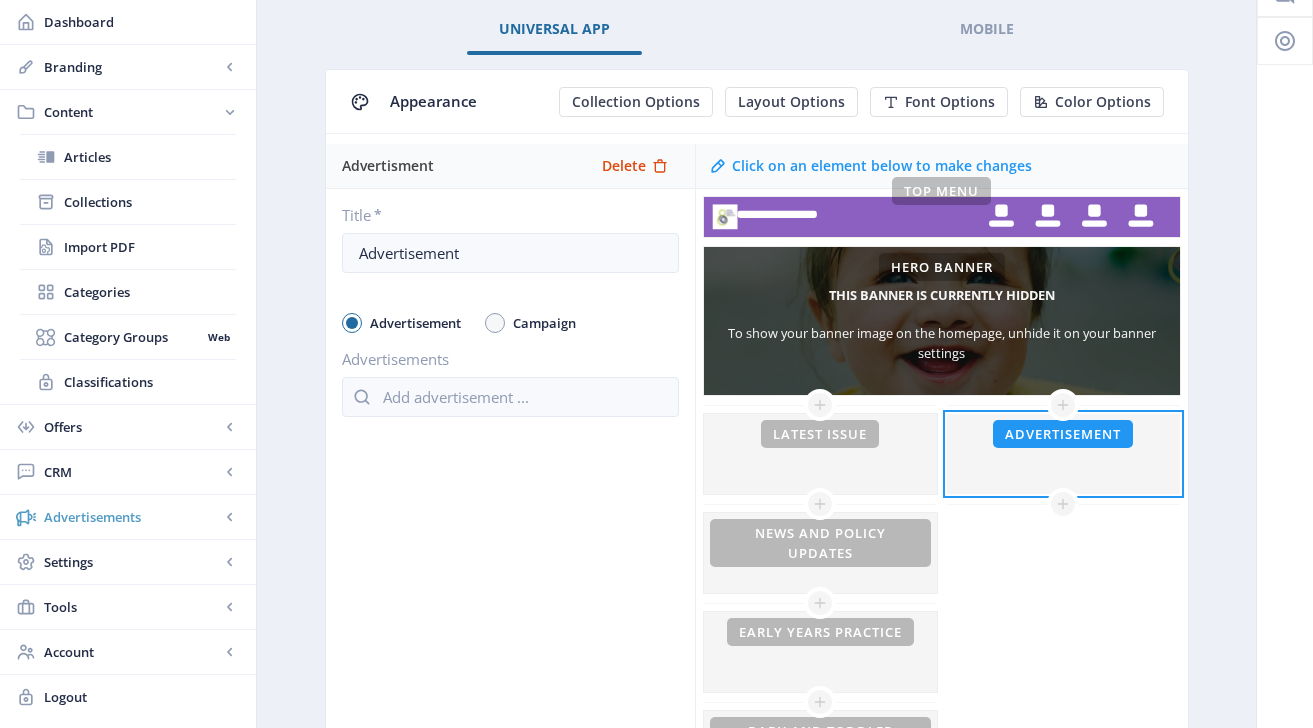 click on "Advertisements" at bounding box center (132, 517) 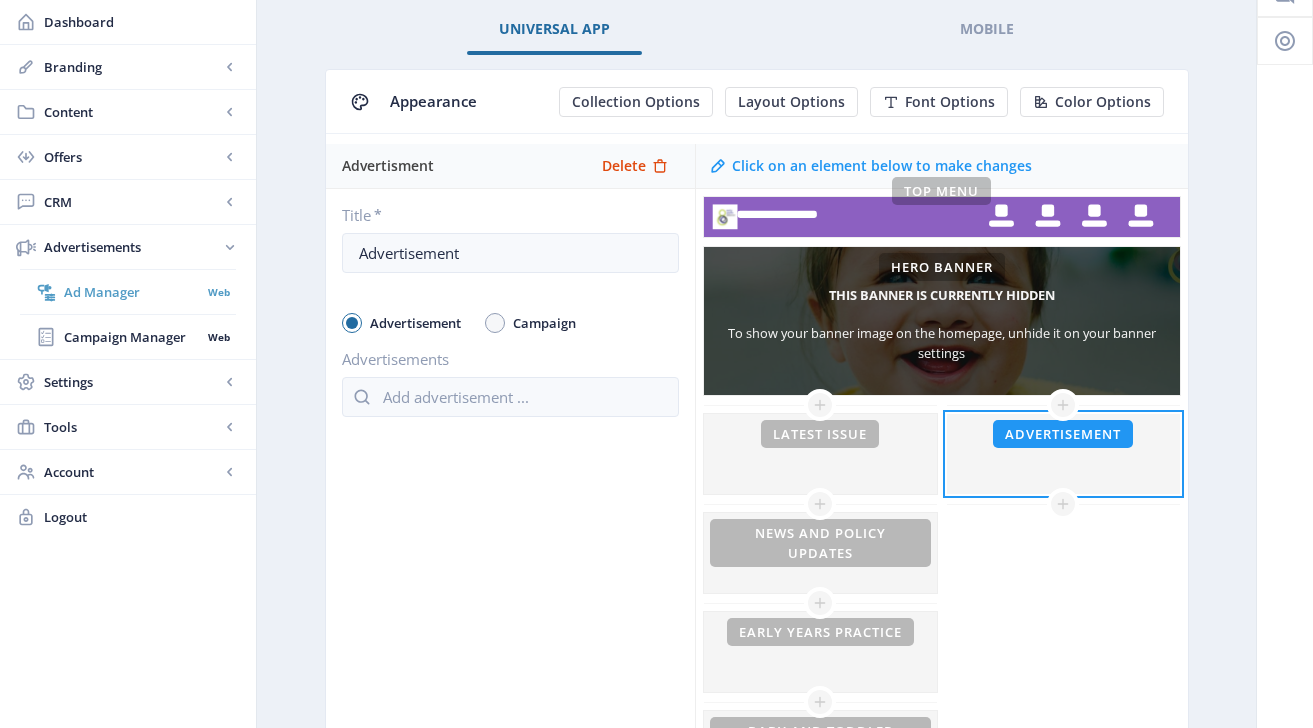 click on "Ad Manager" at bounding box center [132, 292] 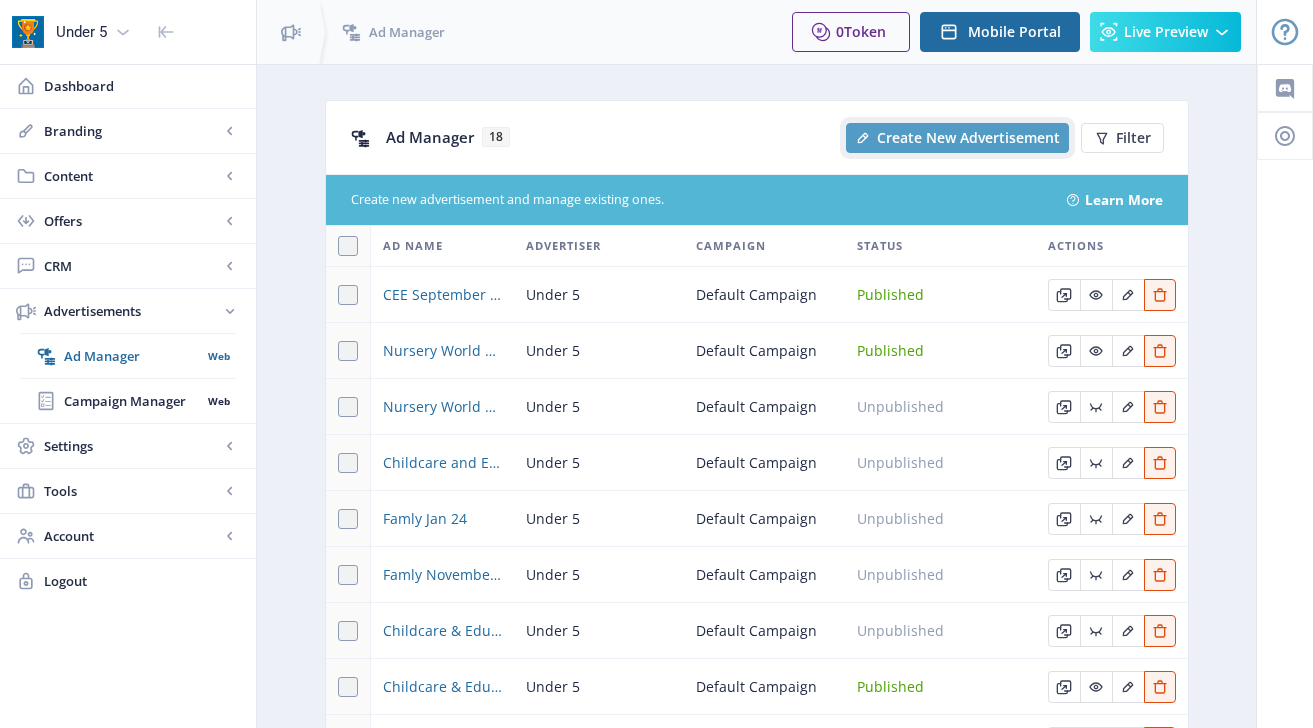click on "Create New Advertisement" at bounding box center [968, 138] 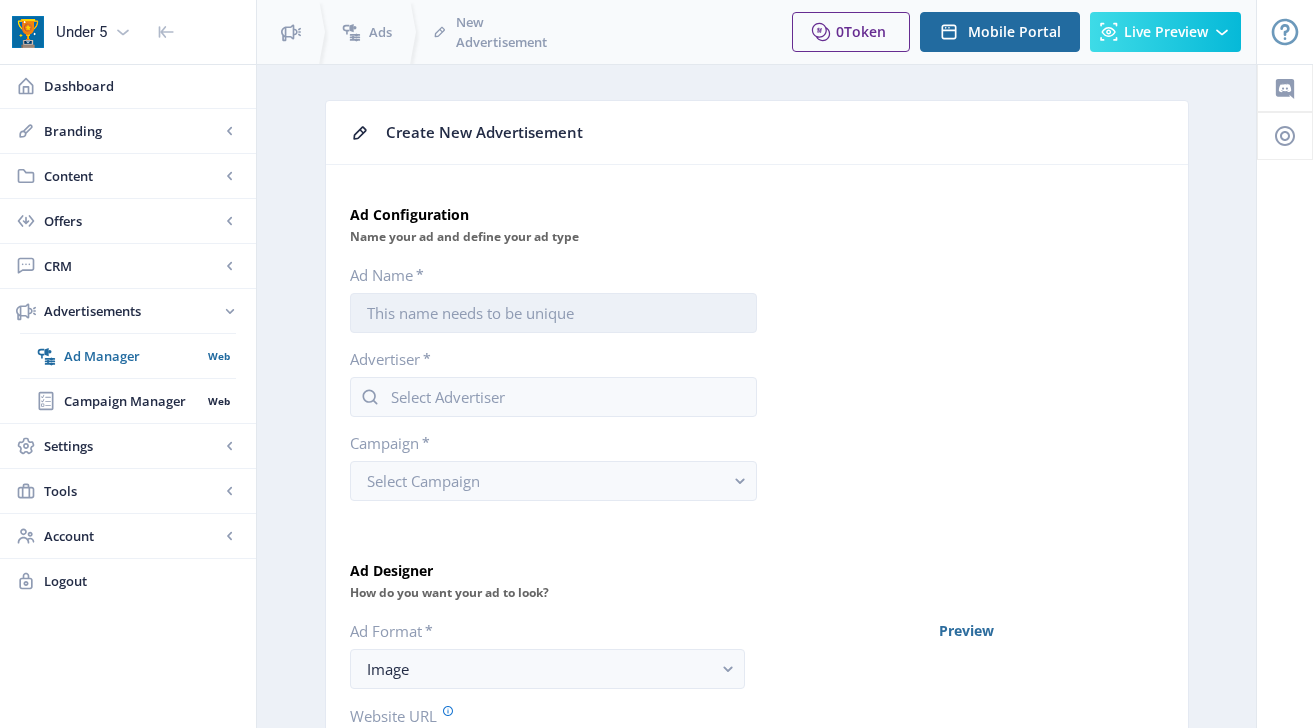 click on "Ad Name   *" at bounding box center (553, 313) 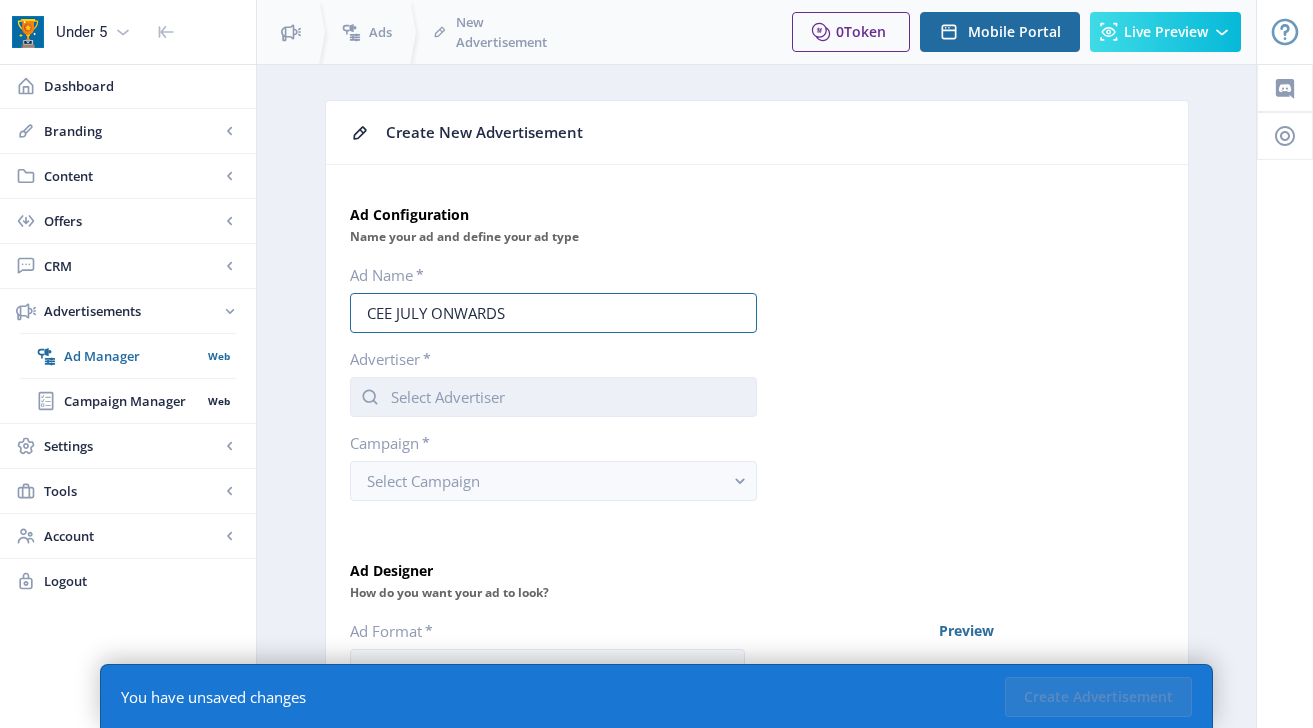 type on "CEE JULY ONWARDS" 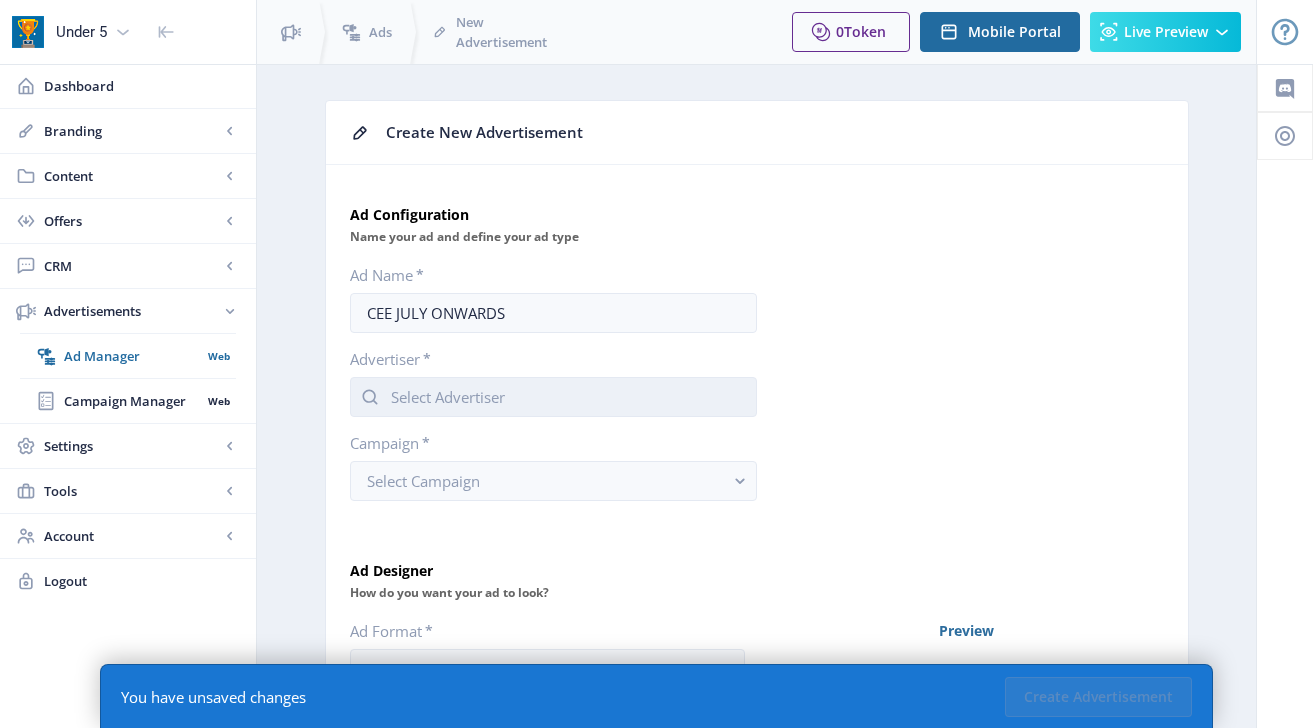 click at bounding box center (553, 397) 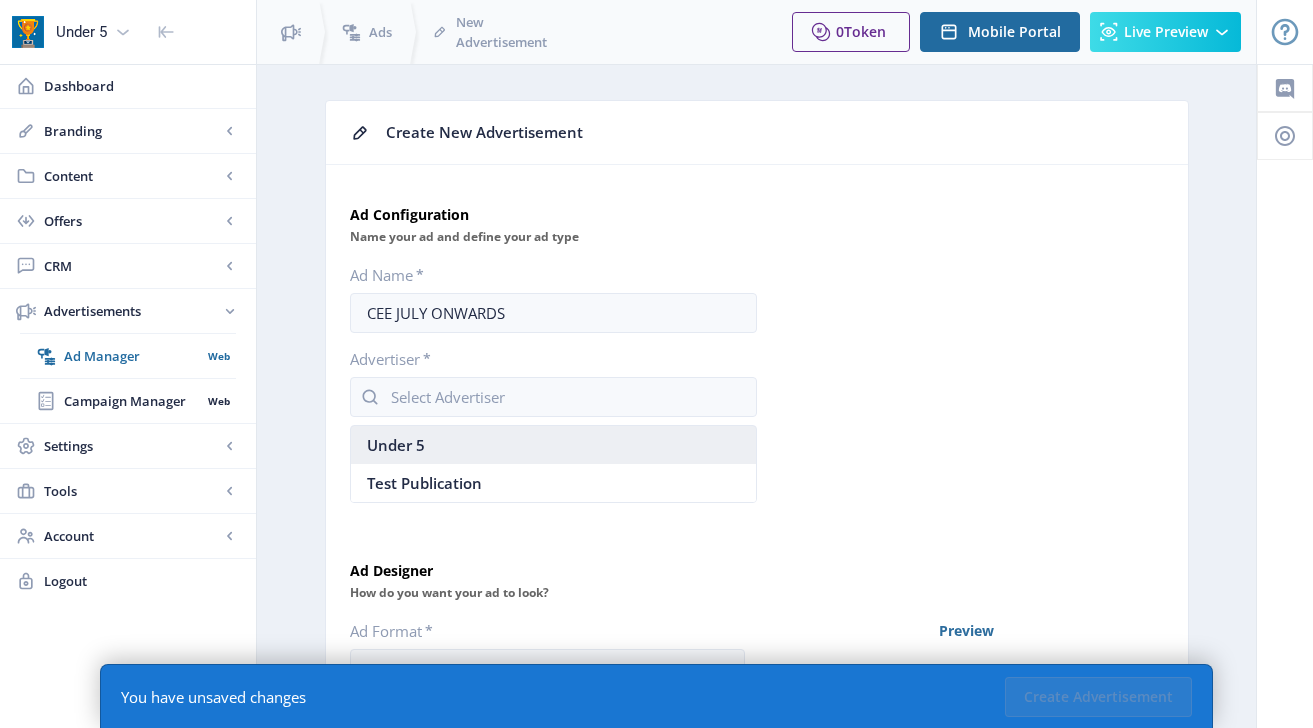 click on "Under 5" at bounding box center (553, 445) 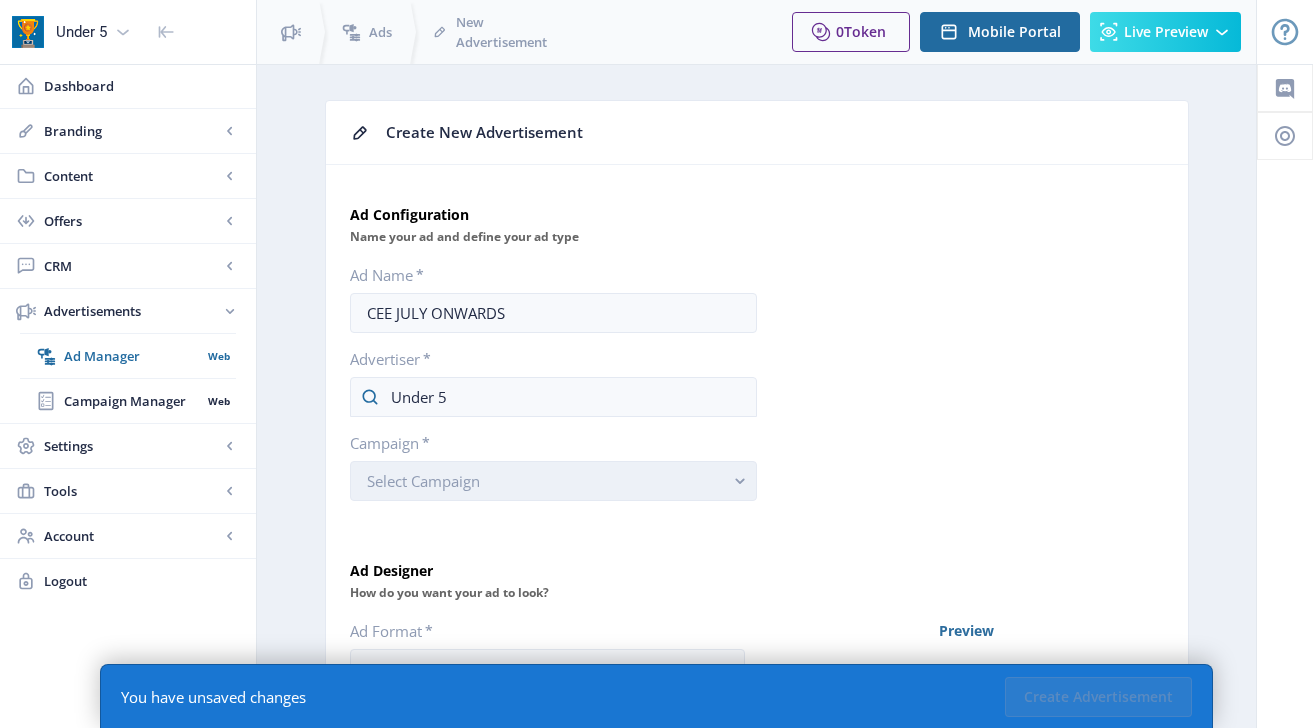 click on "Select Campaign" at bounding box center [553, 481] 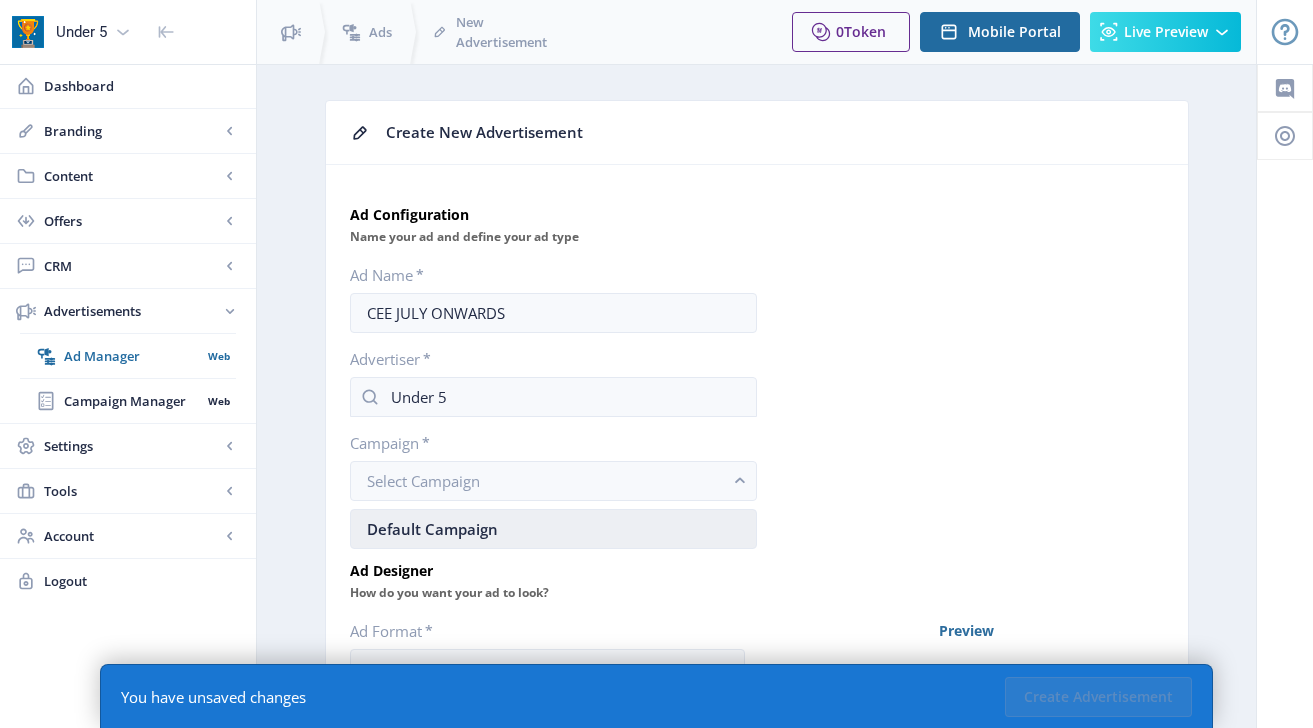 click on "Default Campaign" at bounding box center (432, 529) 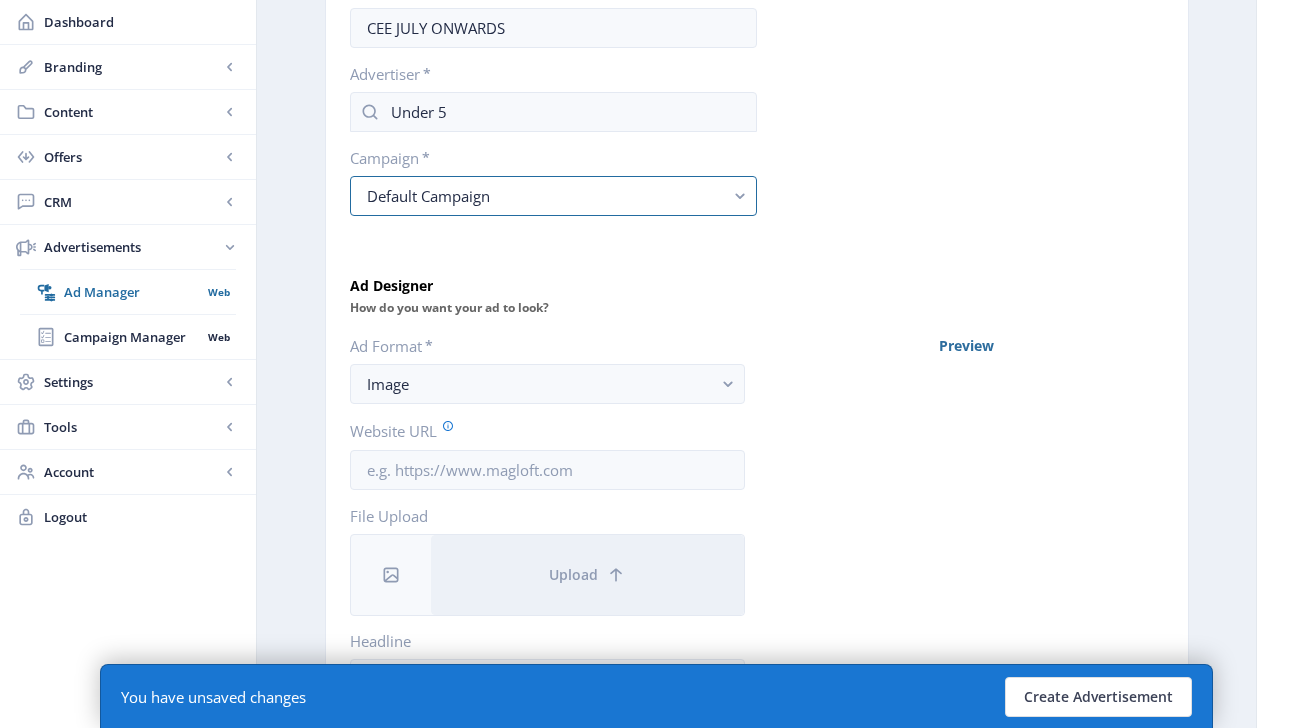 scroll, scrollTop: 287, scrollLeft: 0, axis: vertical 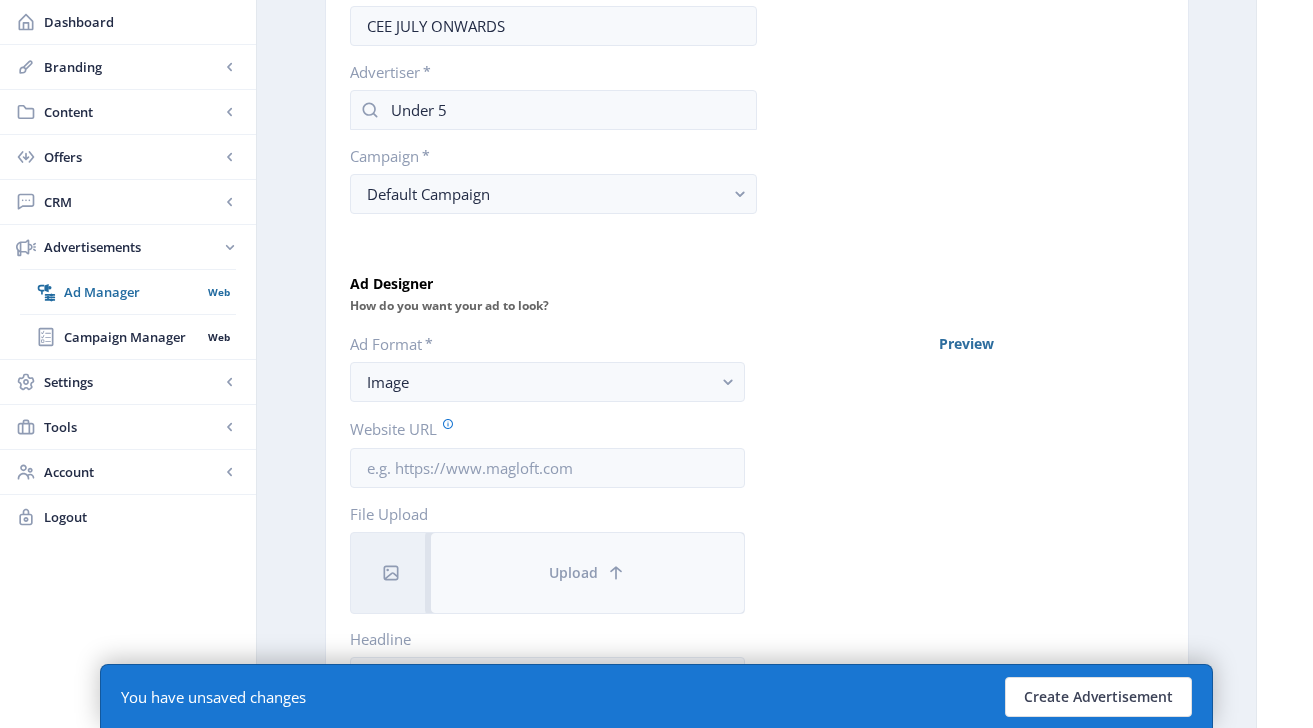 click on "Upload" at bounding box center [587, 573] 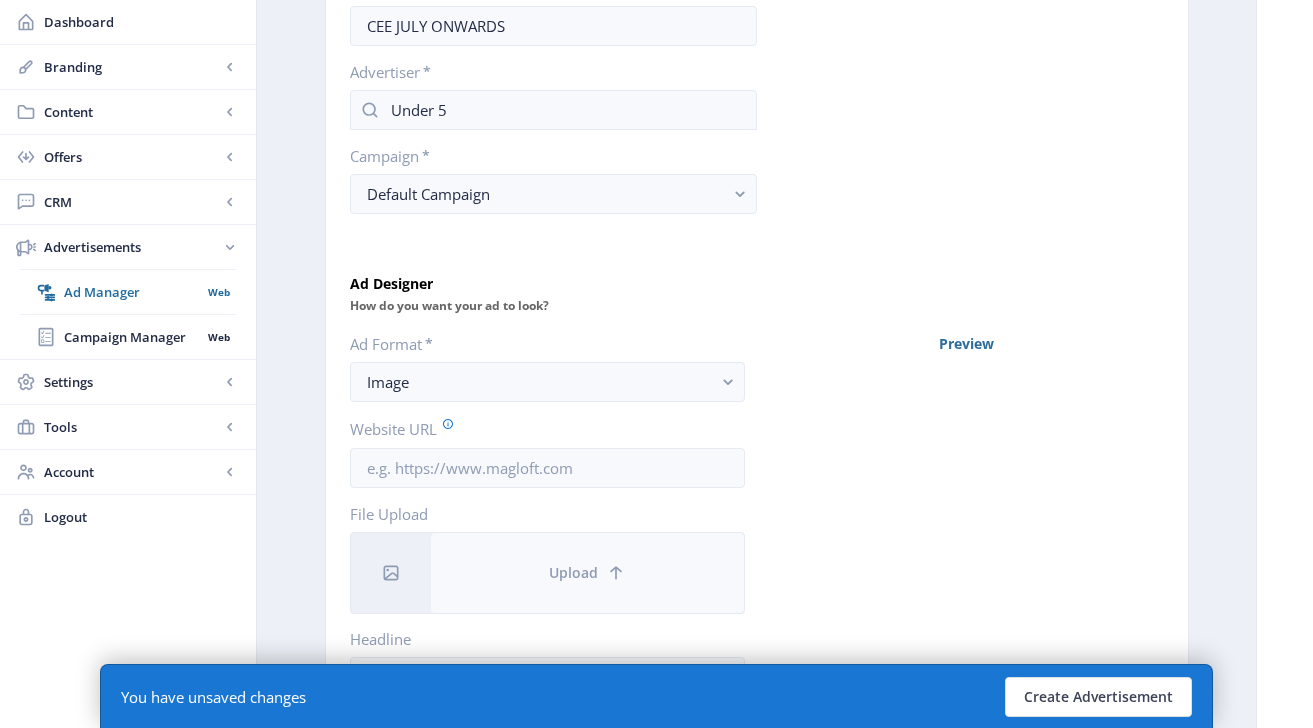 scroll, scrollTop: 0, scrollLeft: 0, axis: both 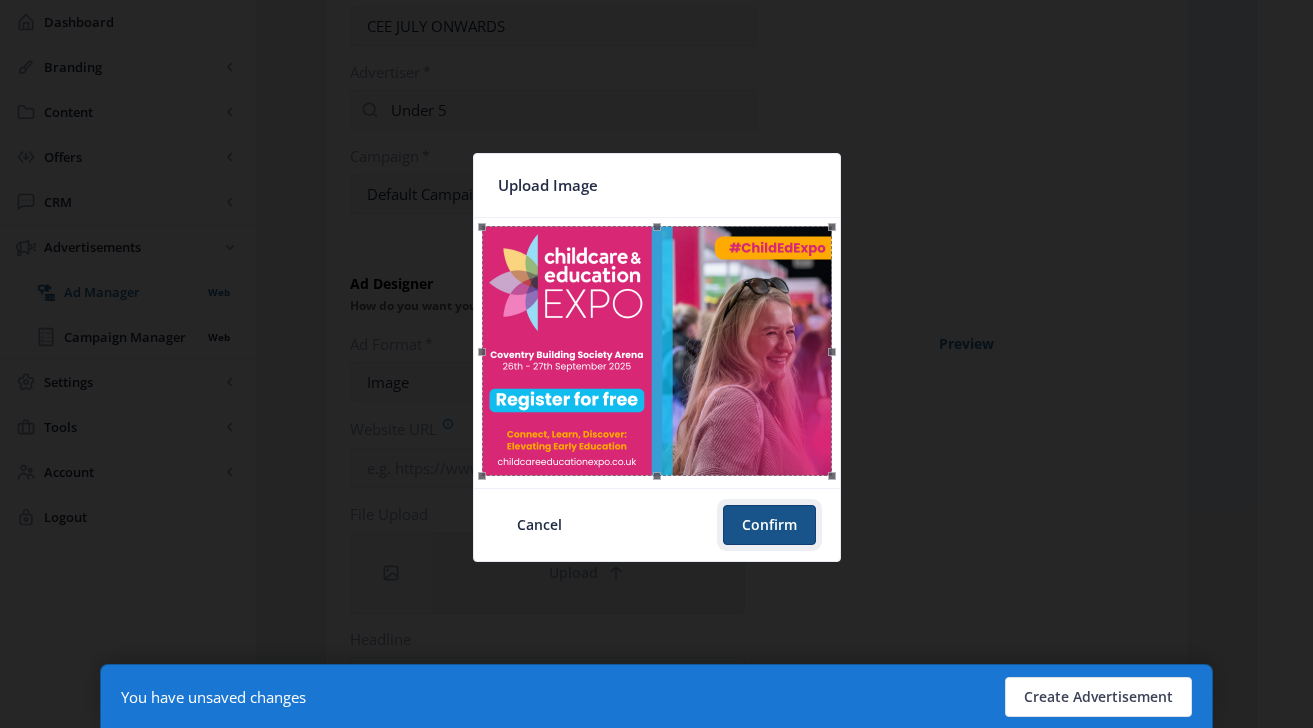click on "Confirm" at bounding box center [769, 525] 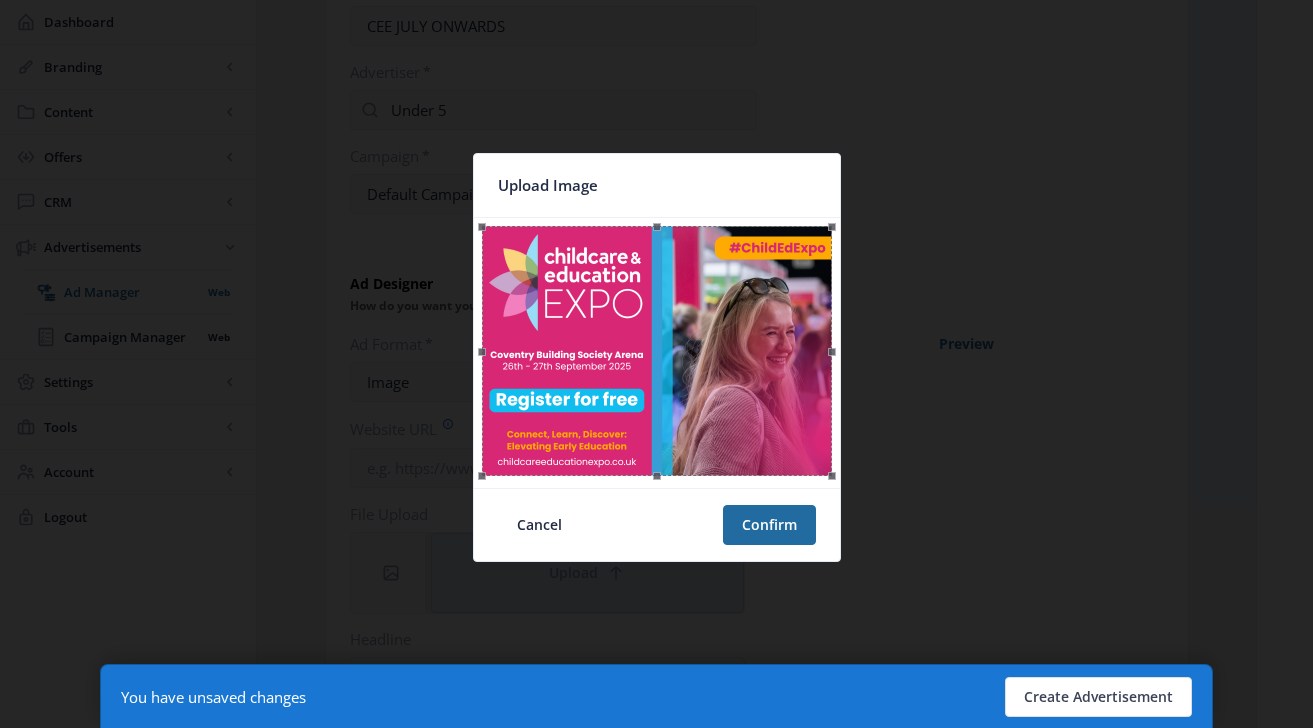 scroll, scrollTop: 287, scrollLeft: 0, axis: vertical 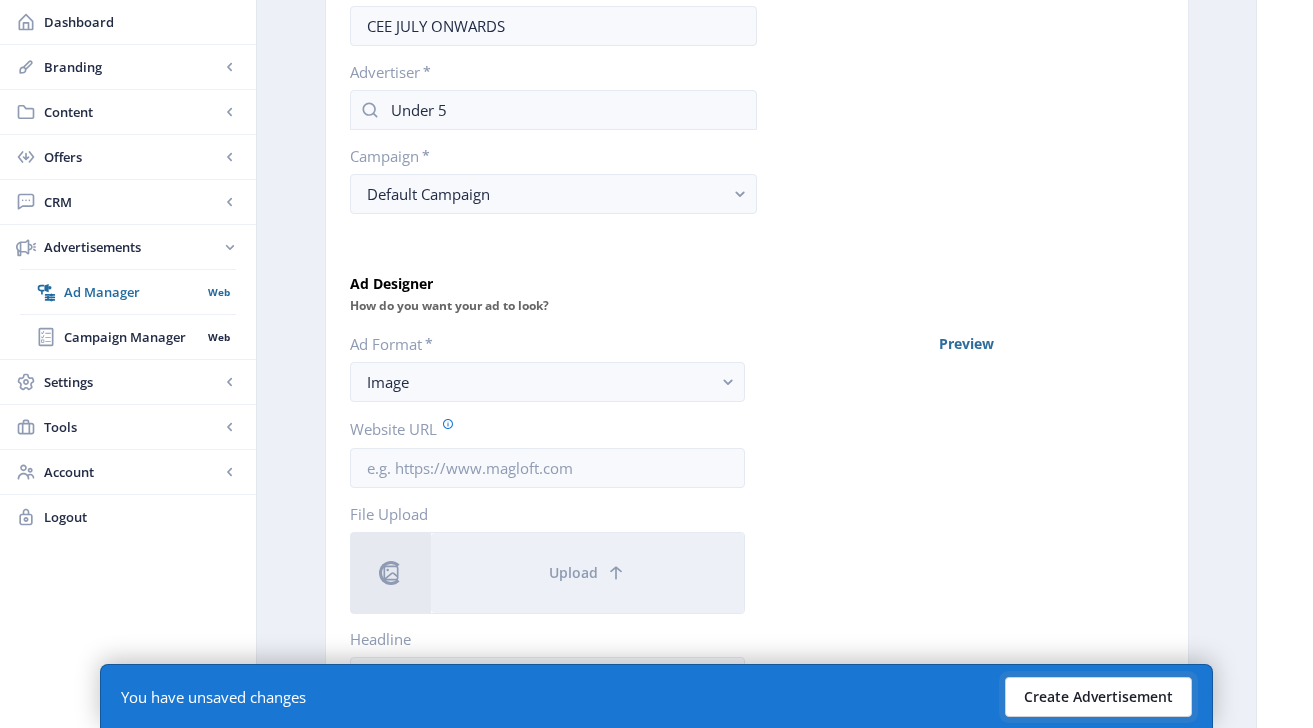 click on "Create Advertisement" at bounding box center (1098, 697) 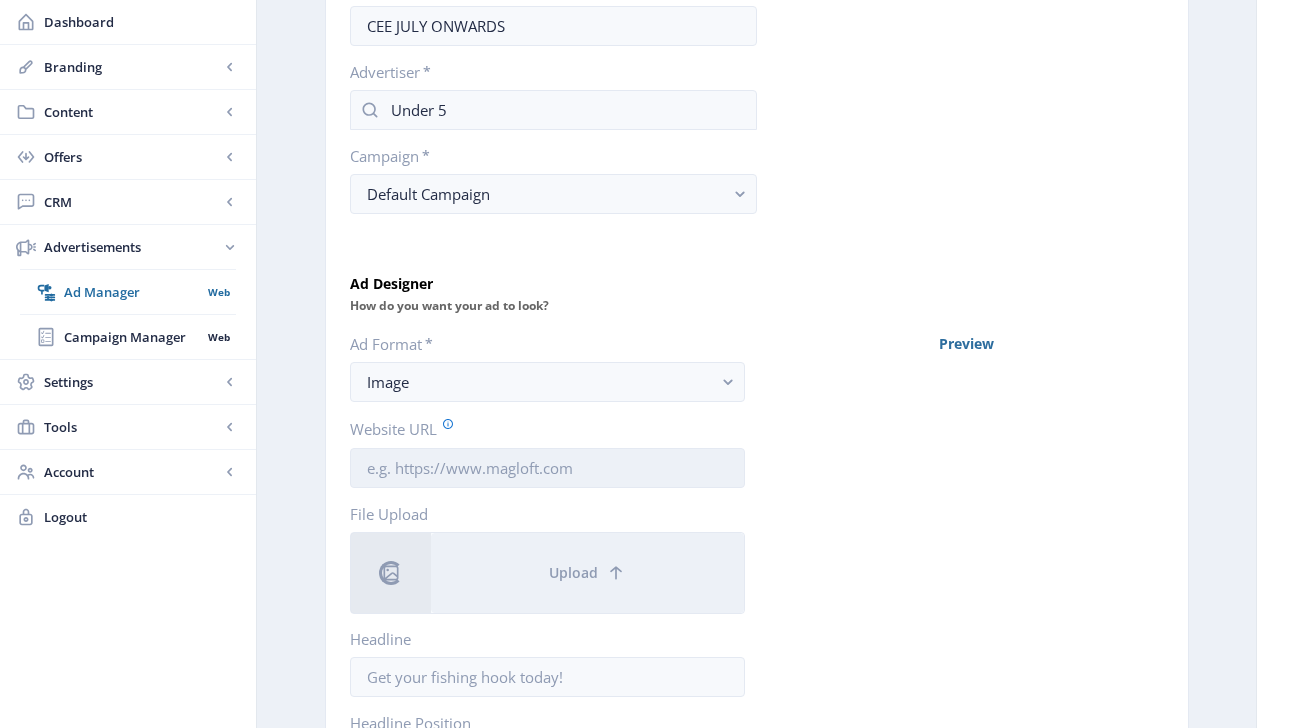 click on "Website URL" at bounding box center [547, 468] 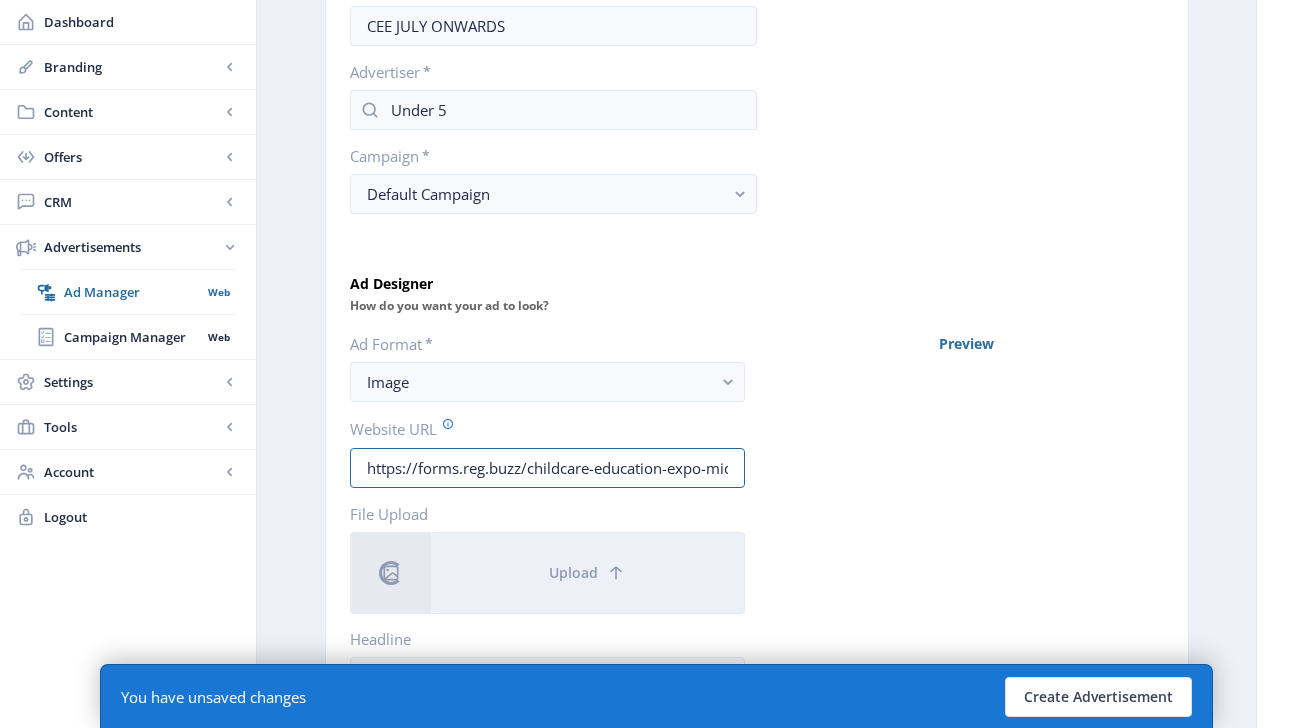 scroll, scrollTop: 0, scrollLeft: 726, axis: horizontal 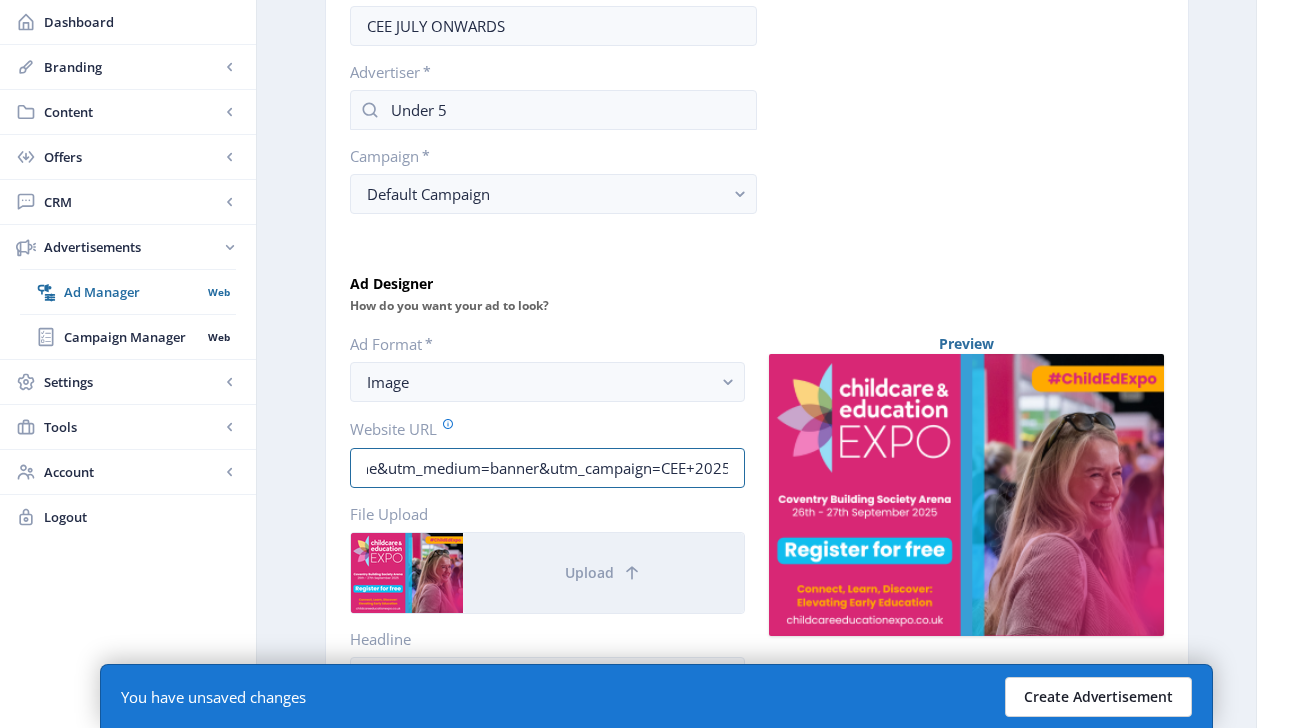 type on "https://forms.reg.buzz/childcare-education-expo-midlands-[YEAR]/eya?utm_source=eya+under5+magazine&utm_medium=banner&utm_campaign=CEE+2025" 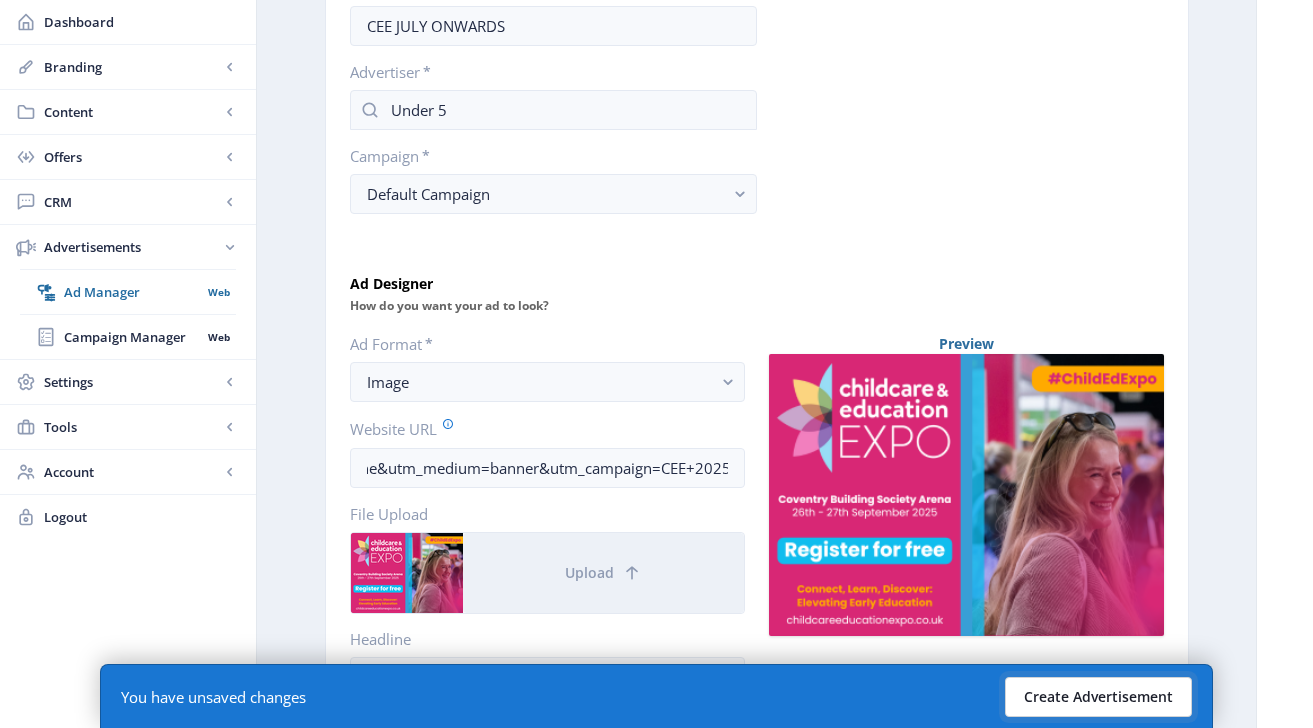 click on "Create Advertisement" at bounding box center (1098, 697) 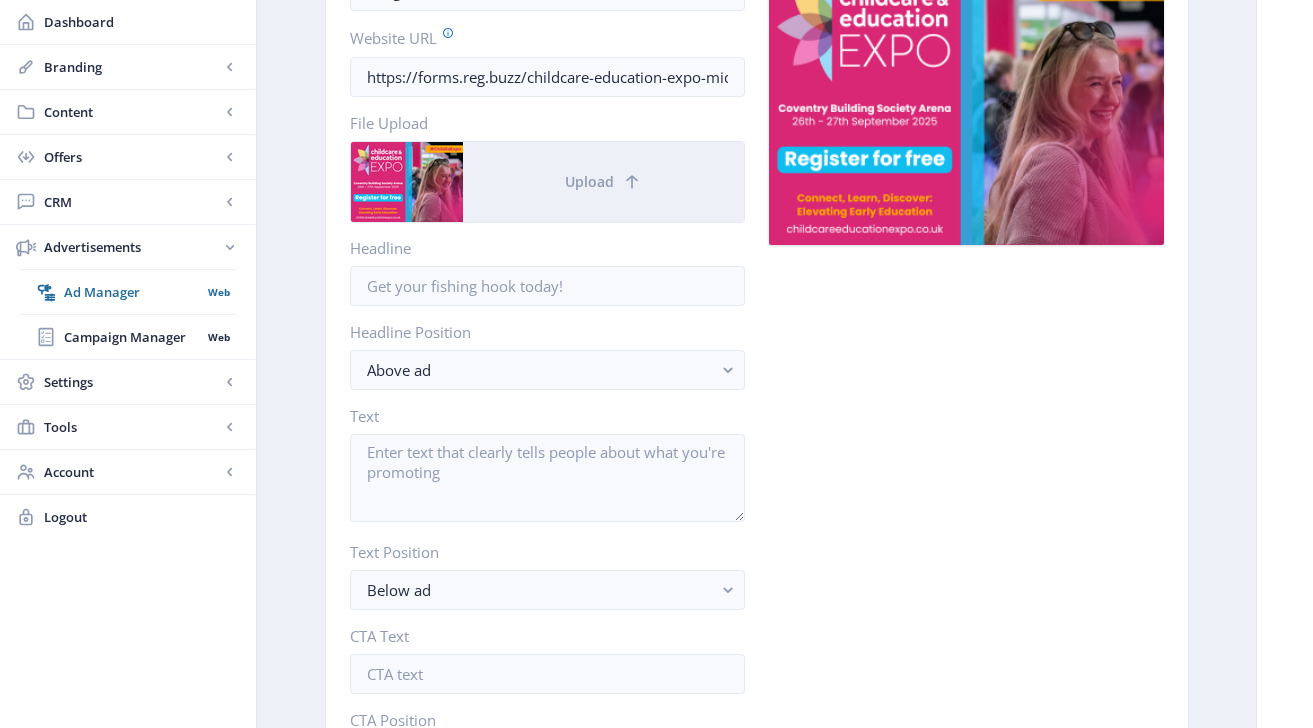scroll, scrollTop: 897, scrollLeft: 0, axis: vertical 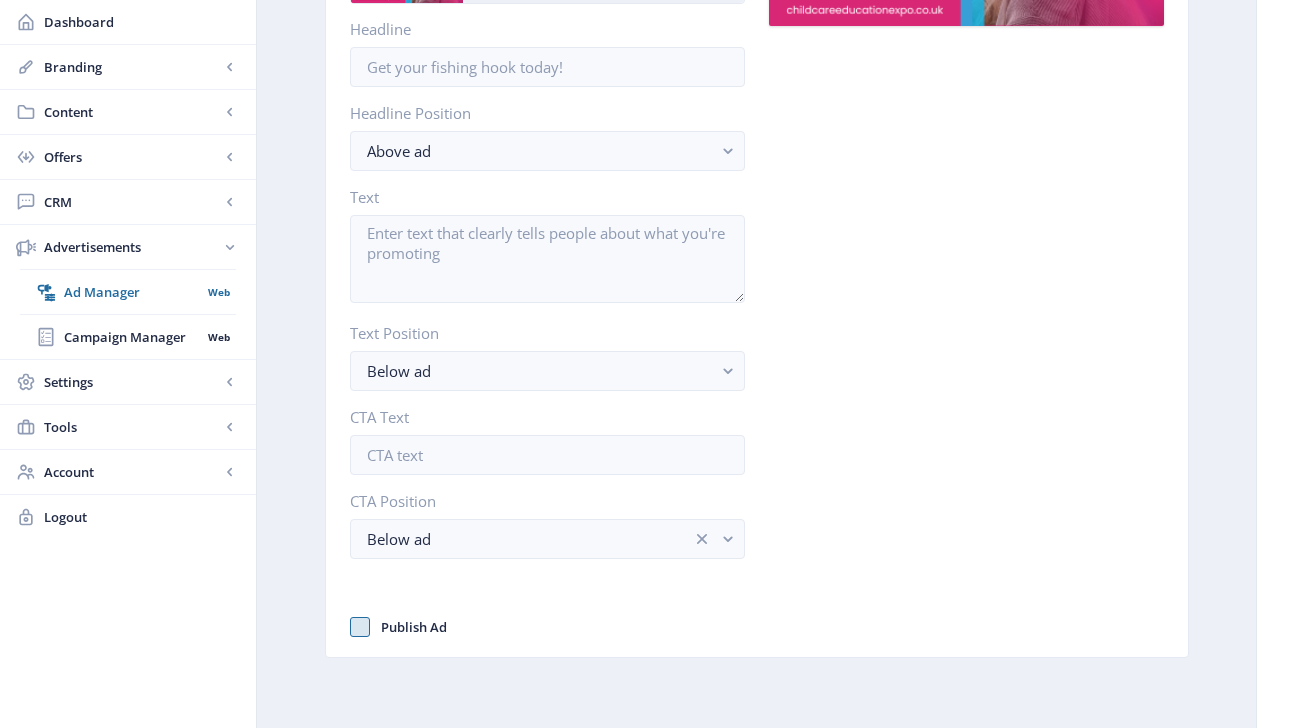 click at bounding box center (360, 627) 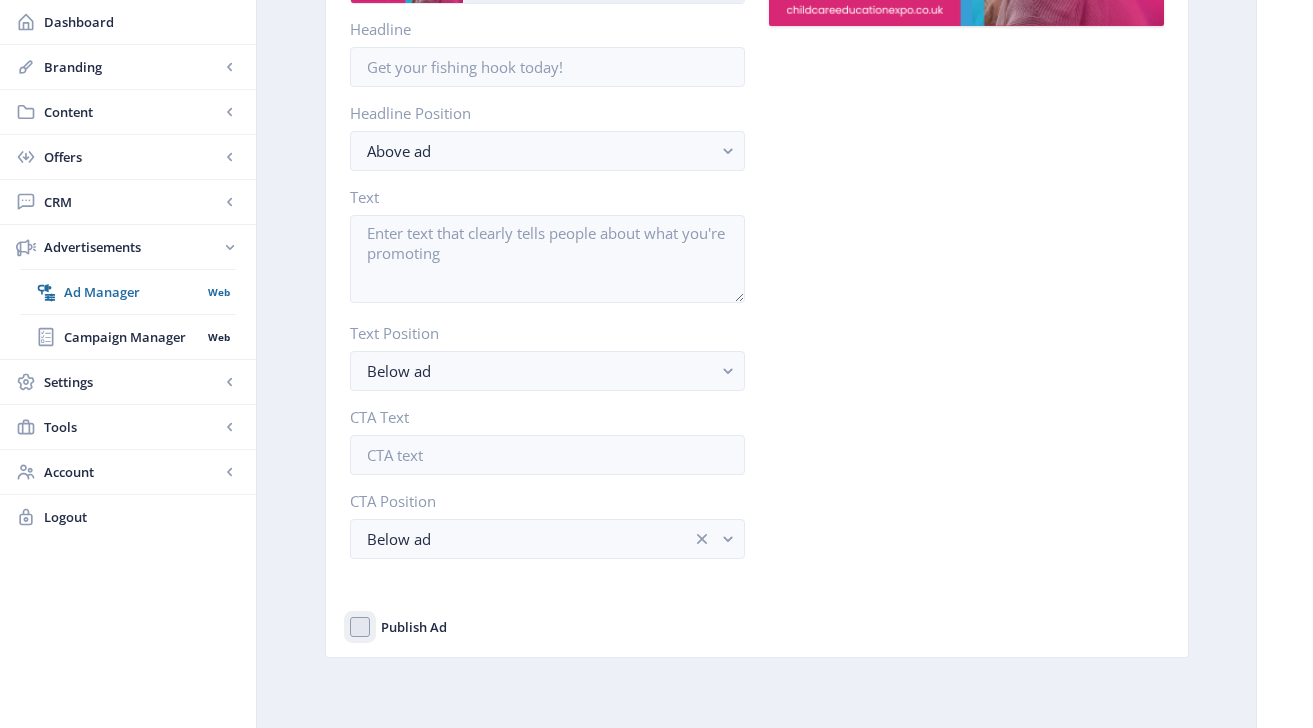 click on "Publish Ad" at bounding box center (350, 627) 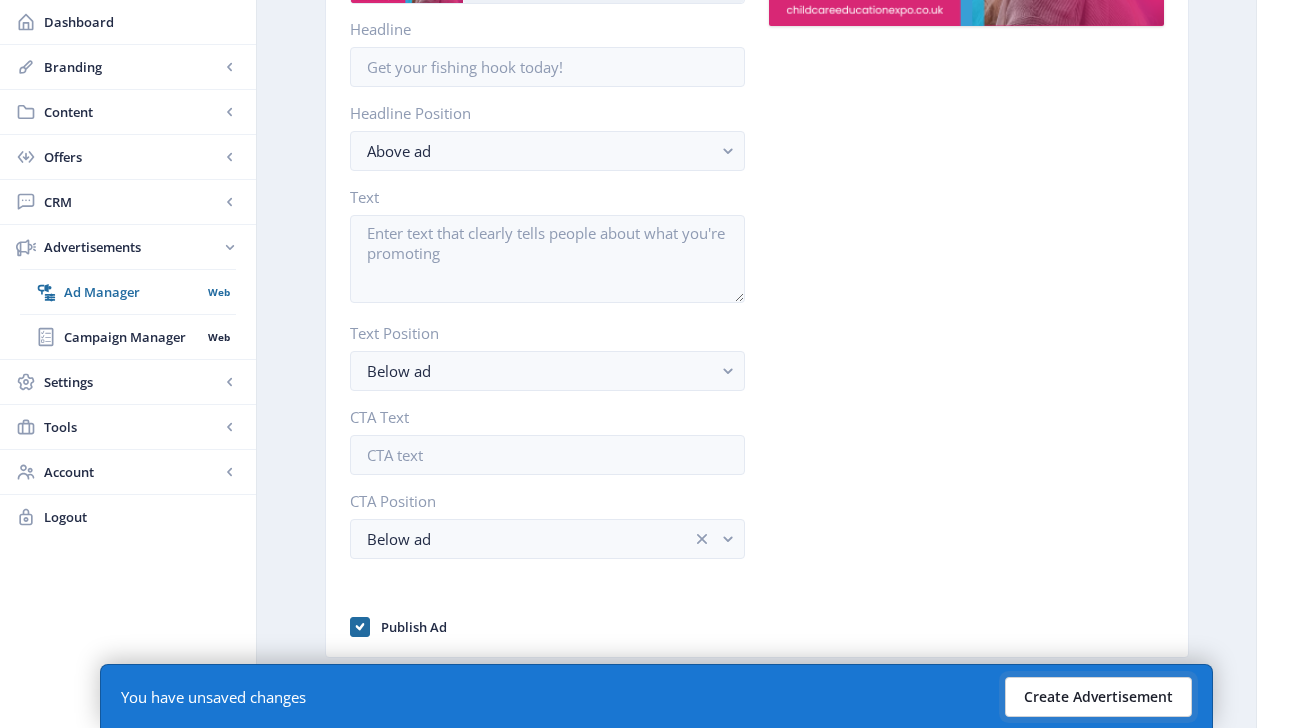 click on "Create Advertisement" at bounding box center [1098, 697] 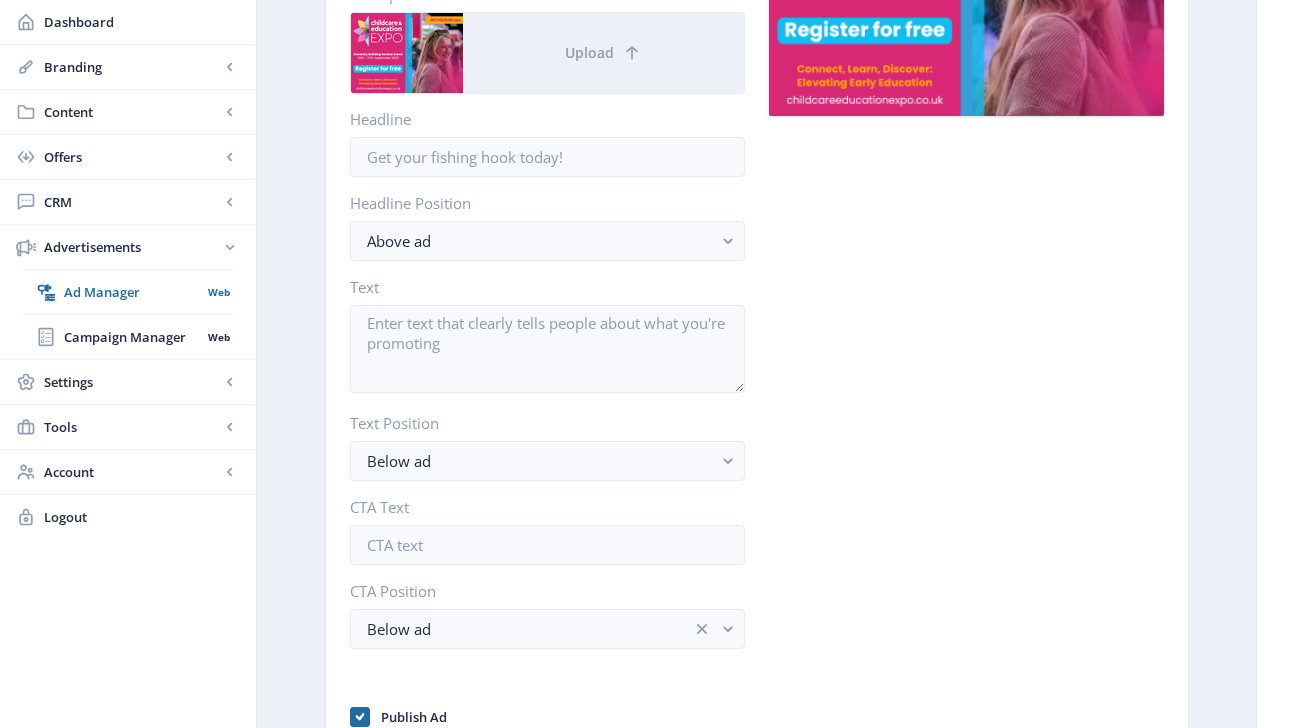 scroll, scrollTop: 494, scrollLeft: 0, axis: vertical 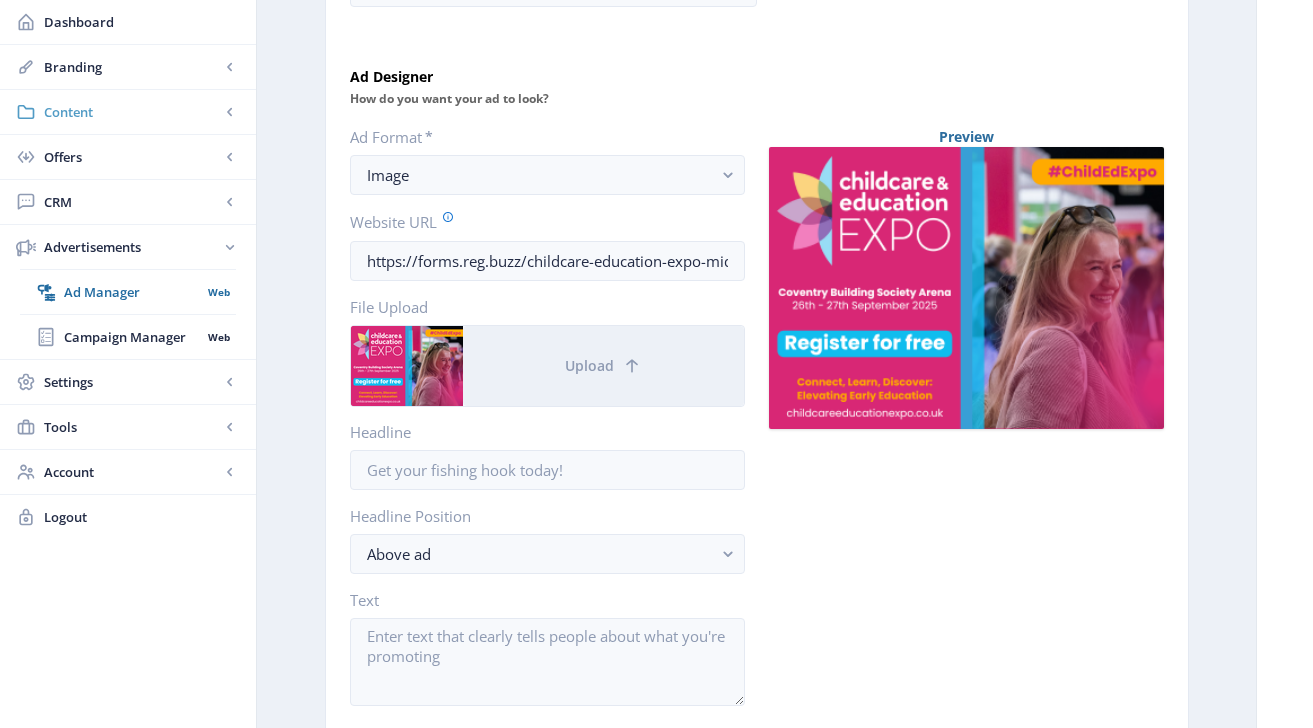 click on "Content" at bounding box center (132, 112) 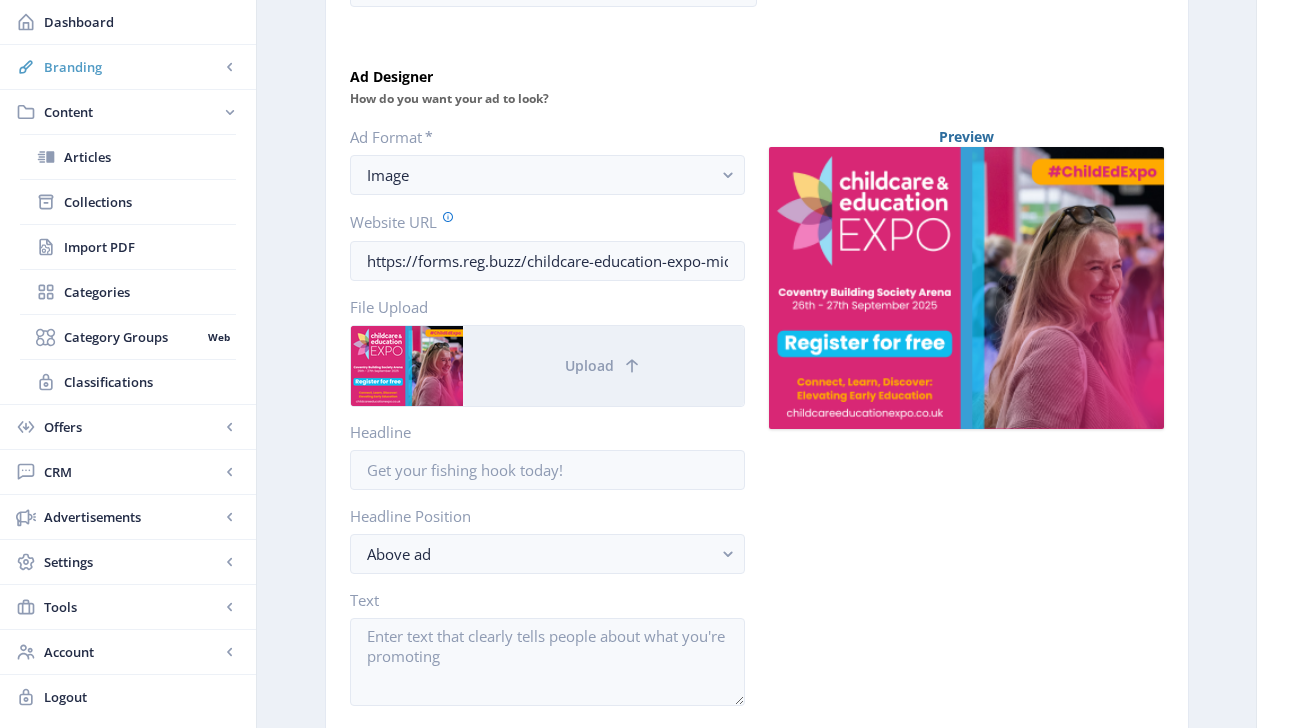 click on "Branding" at bounding box center (132, 67) 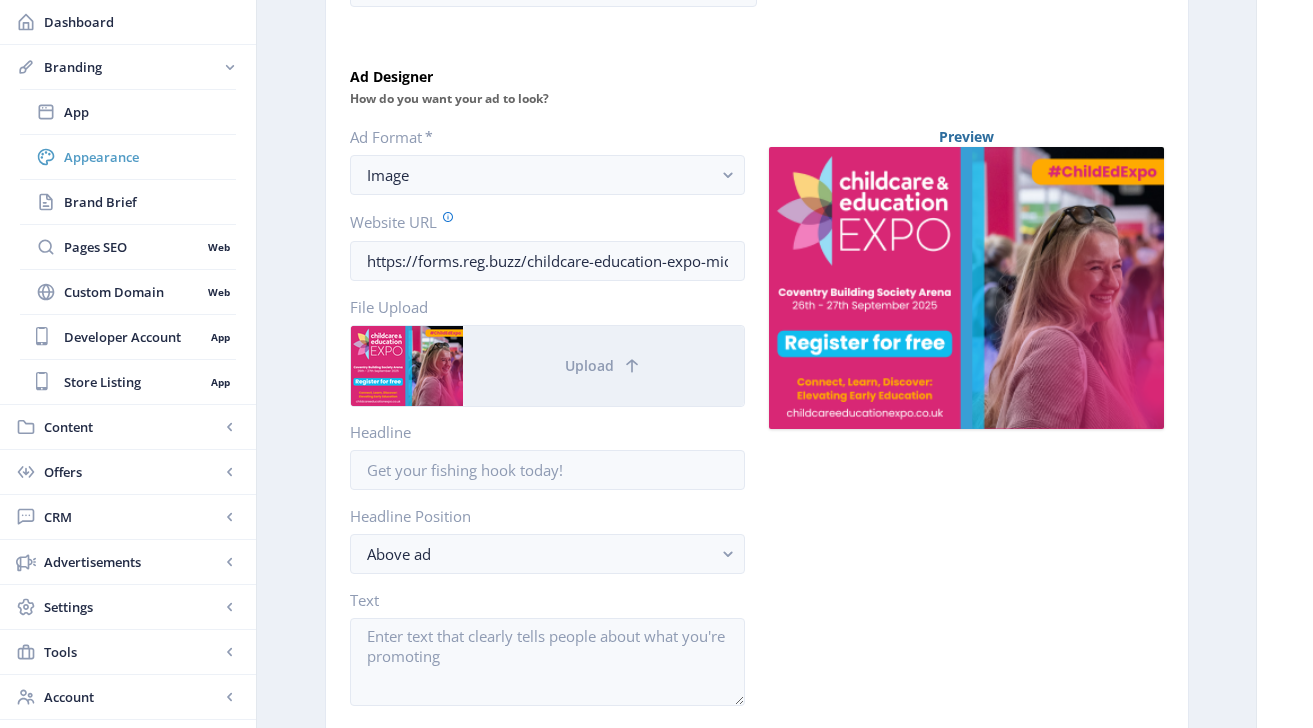 click on "Appearance" at bounding box center [150, 157] 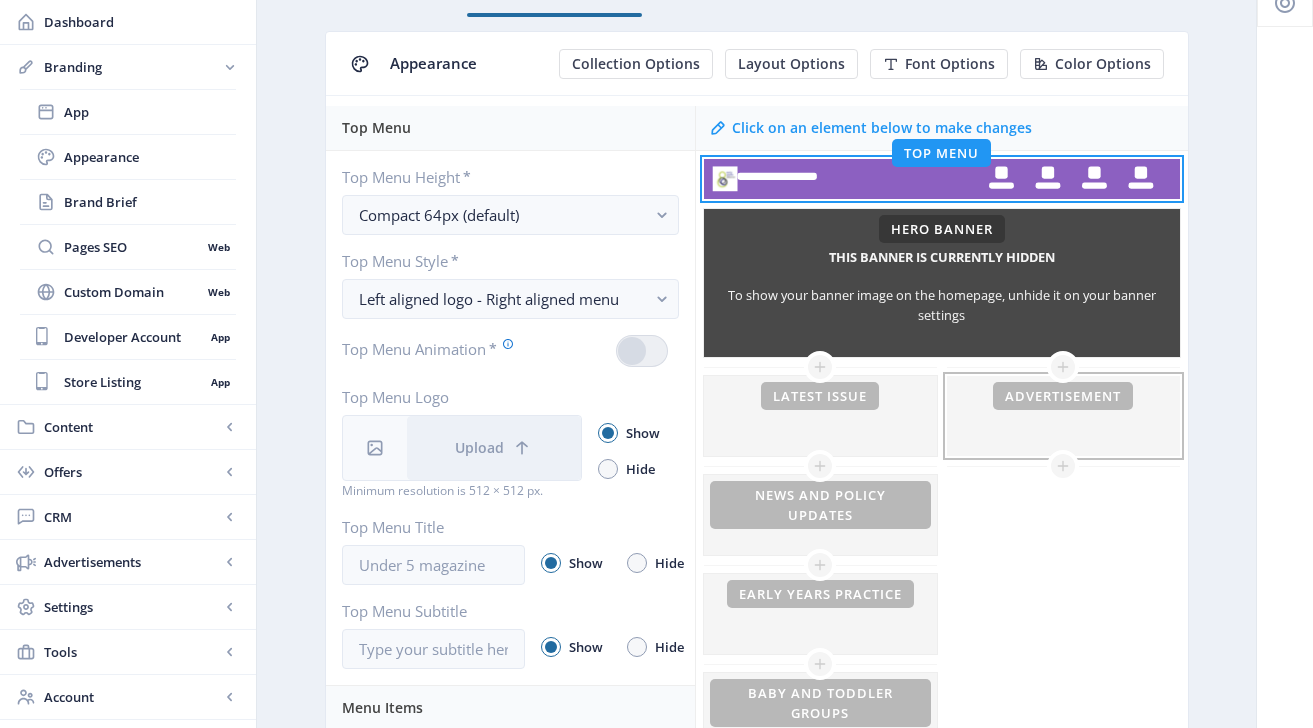 scroll, scrollTop: 139, scrollLeft: 0, axis: vertical 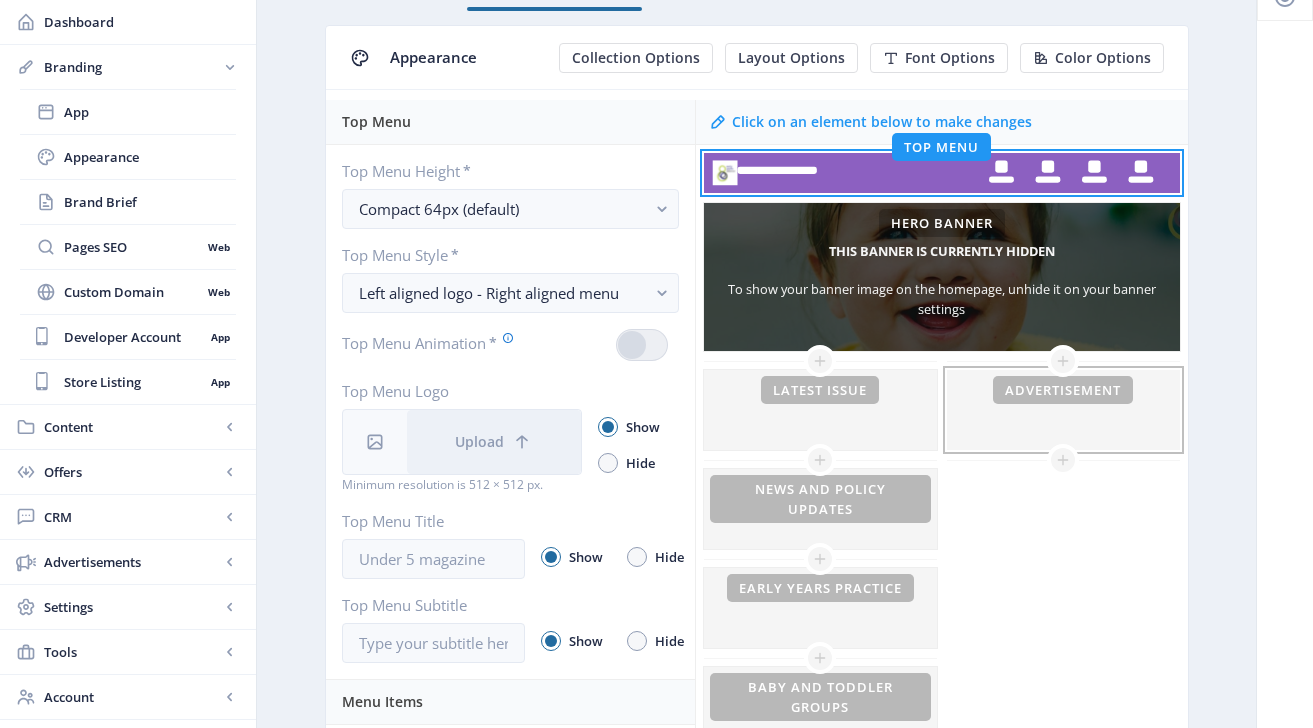 click at bounding box center [1063, 410] 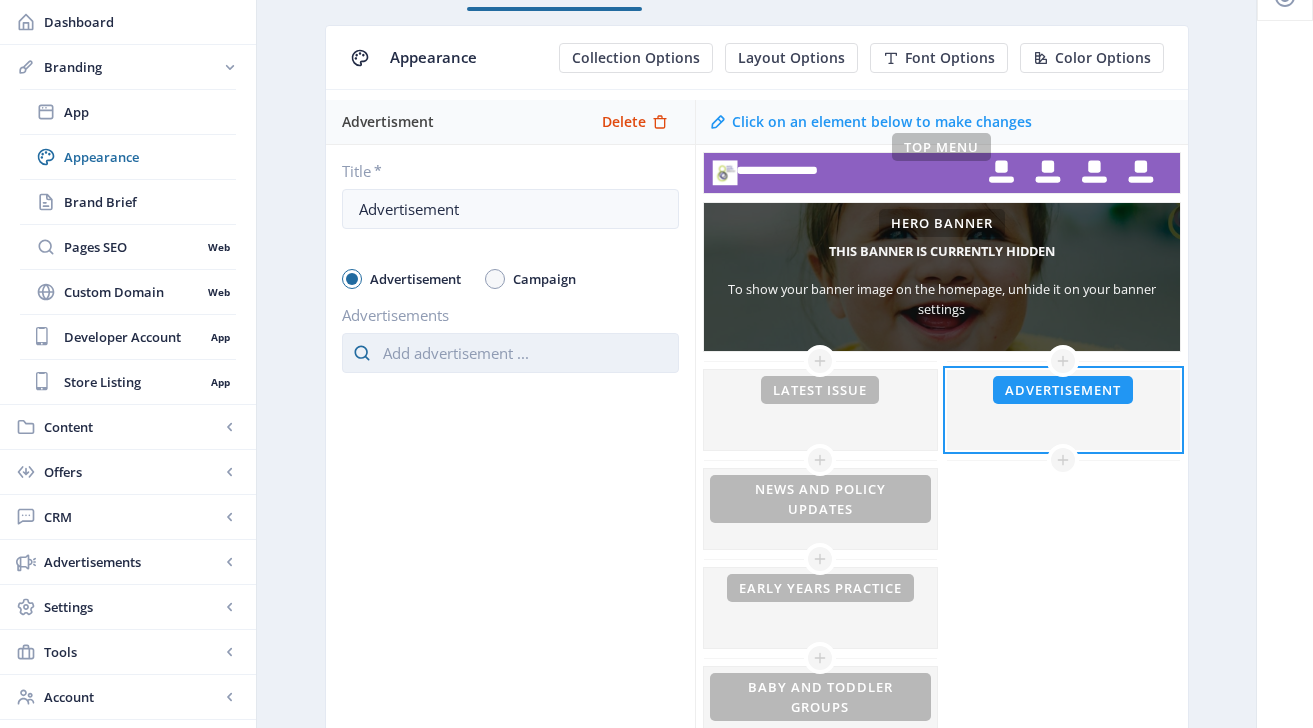 click at bounding box center [510, 353] 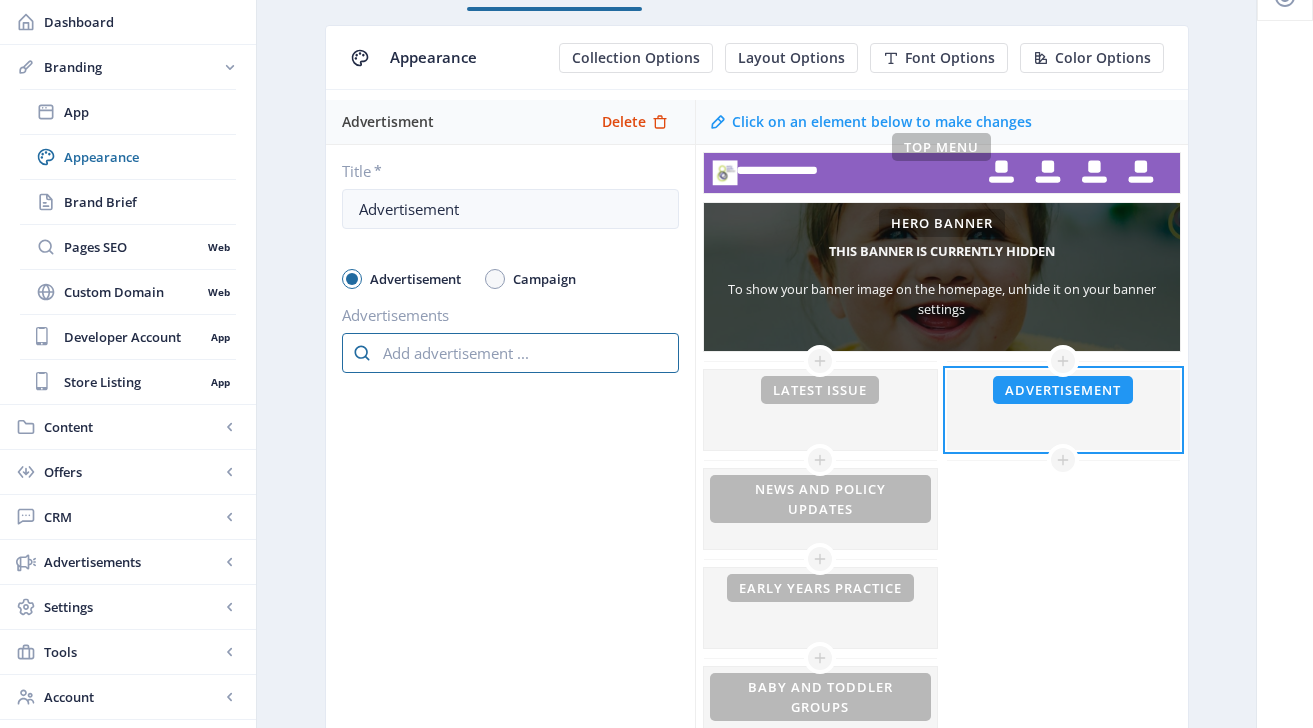 scroll, scrollTop: 0, scrollLeft: 0, axis: both 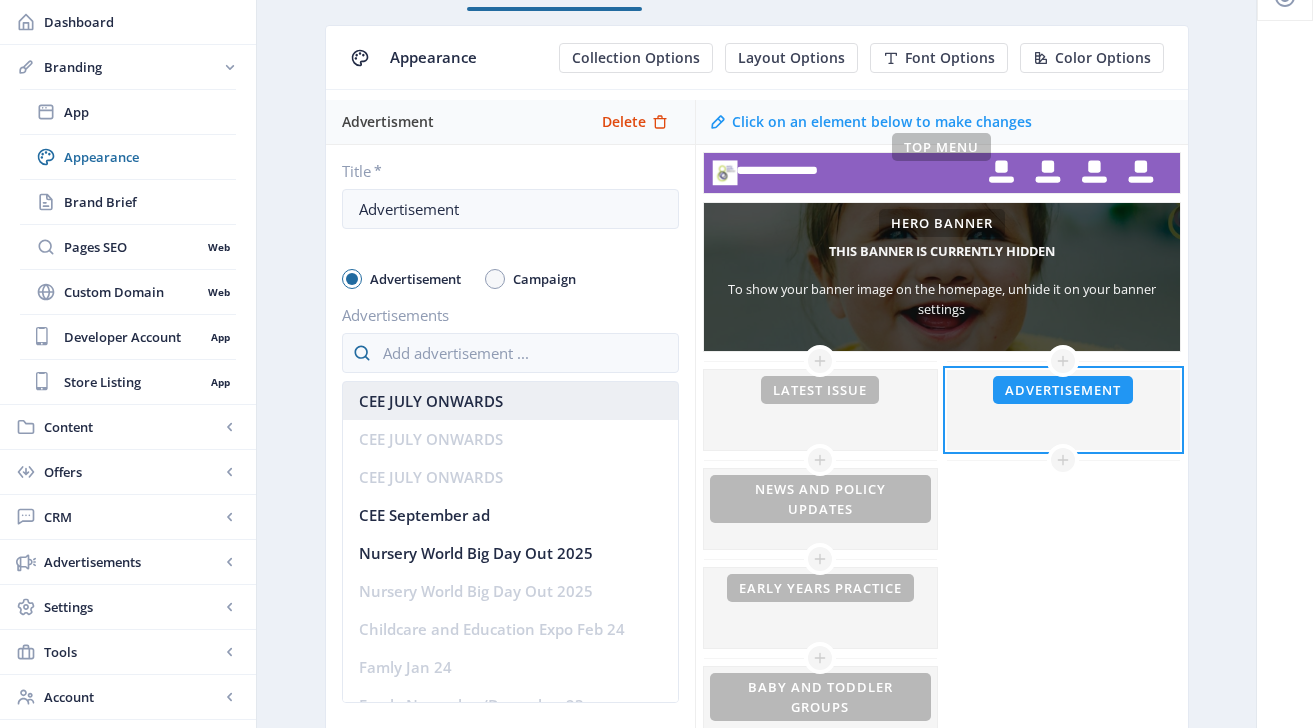 click on "CEE JULY ONWARDS" at bounding box center [510, 401] 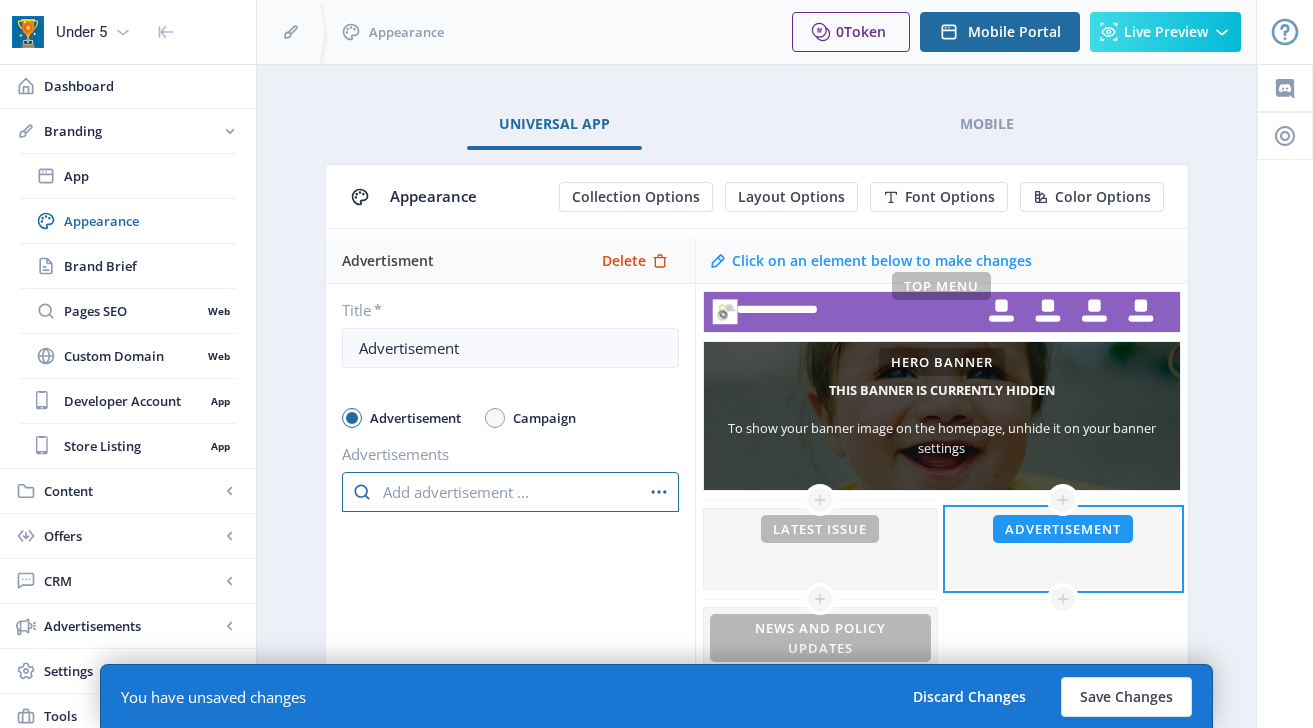 scroll, scrollTop: 139, scrollLeft: 0, axis: vertical 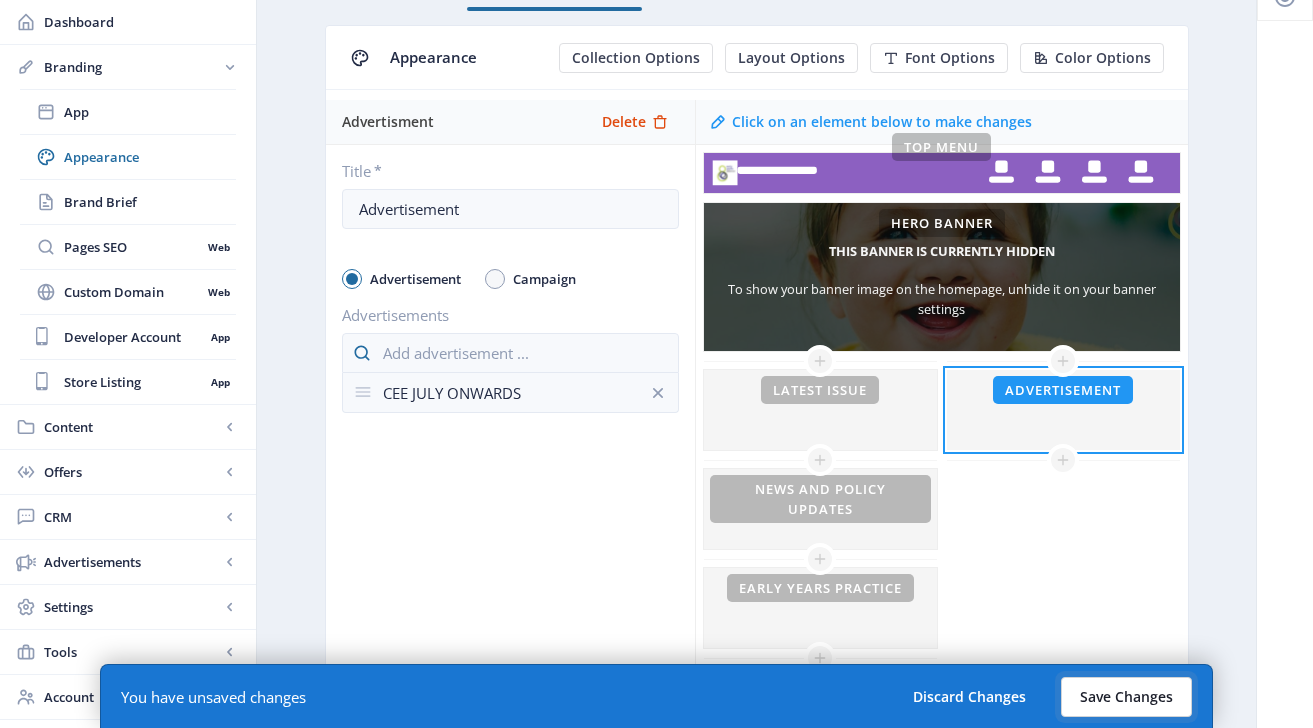 click on "Save Changes" at bounding box center (1126, 697) 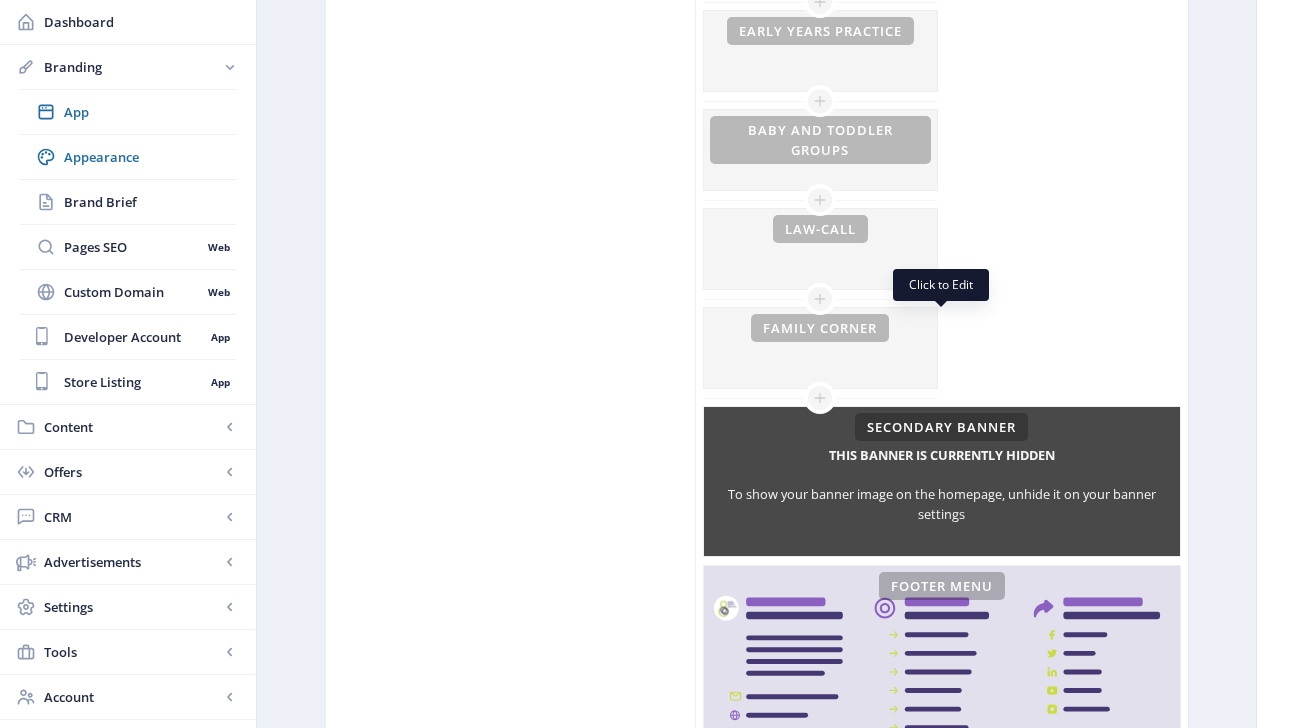 scroll, scrollTop: 684, scrollLeft: 0, axis: vertical 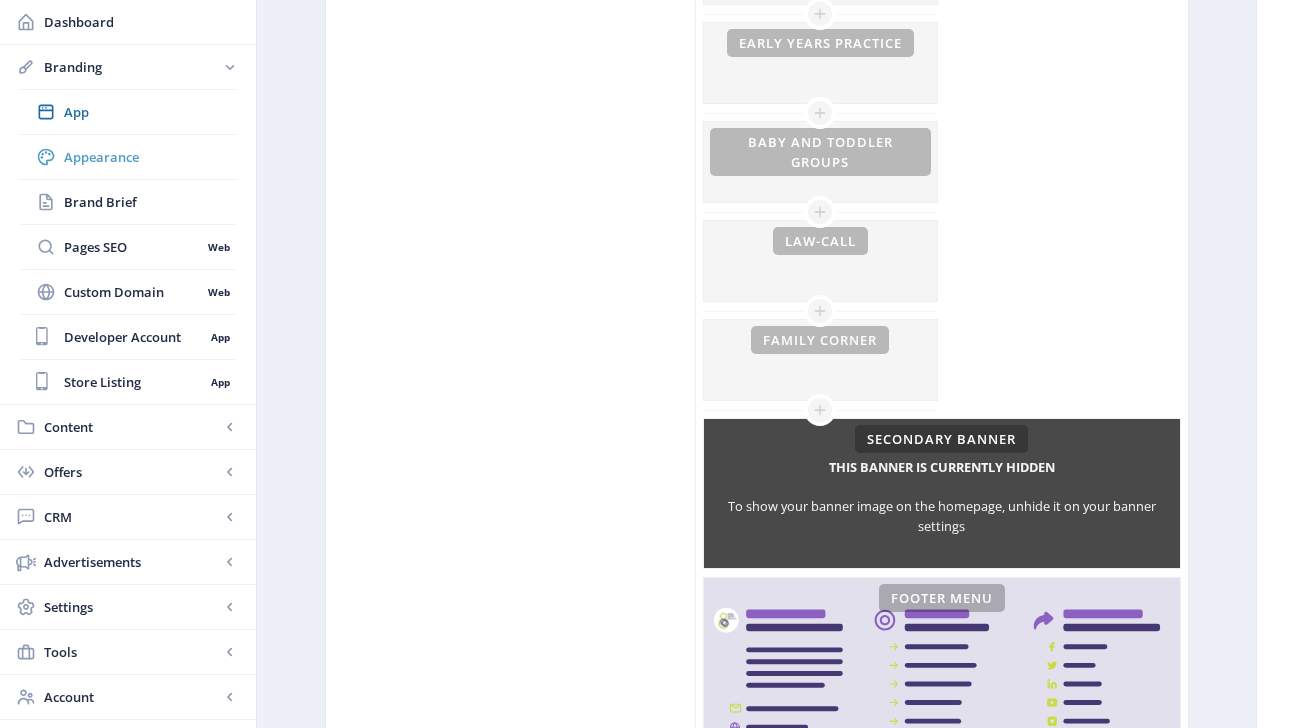 click on "Appearance" at bounding box center (150, 157) 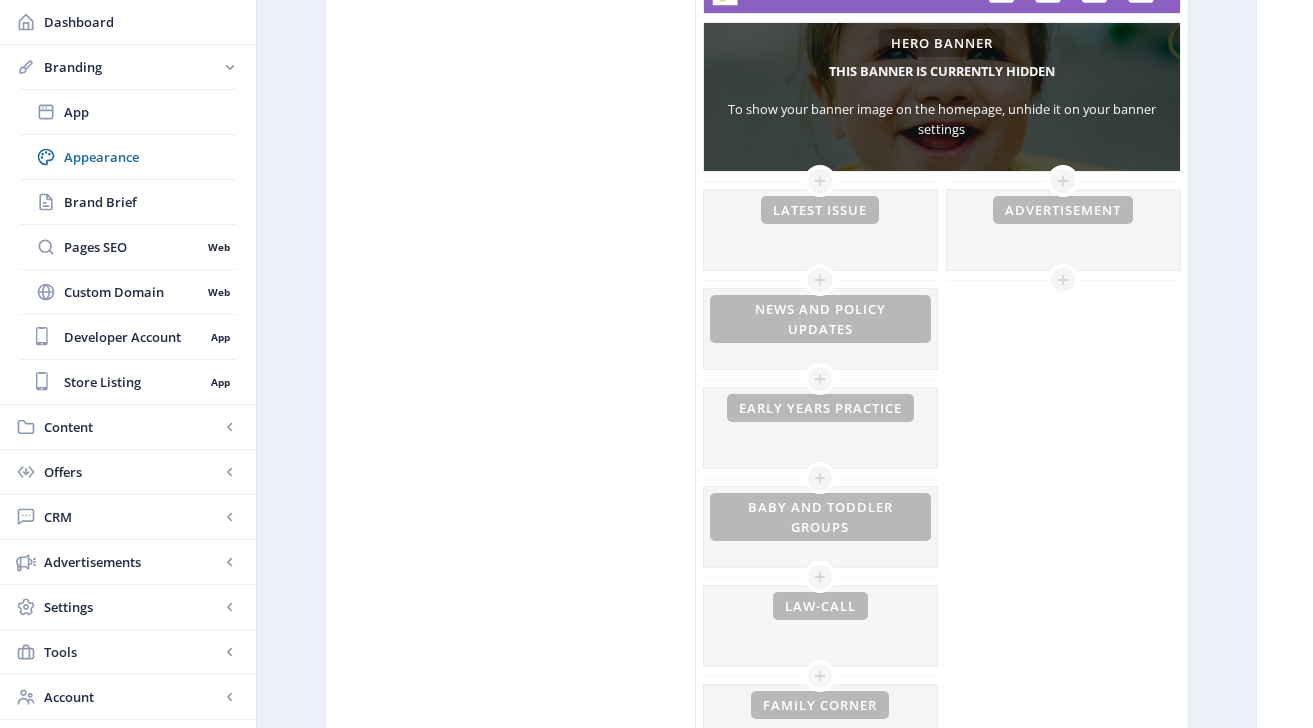 scroll, scrollTop: 0, scrollLeft: 0, axis: both 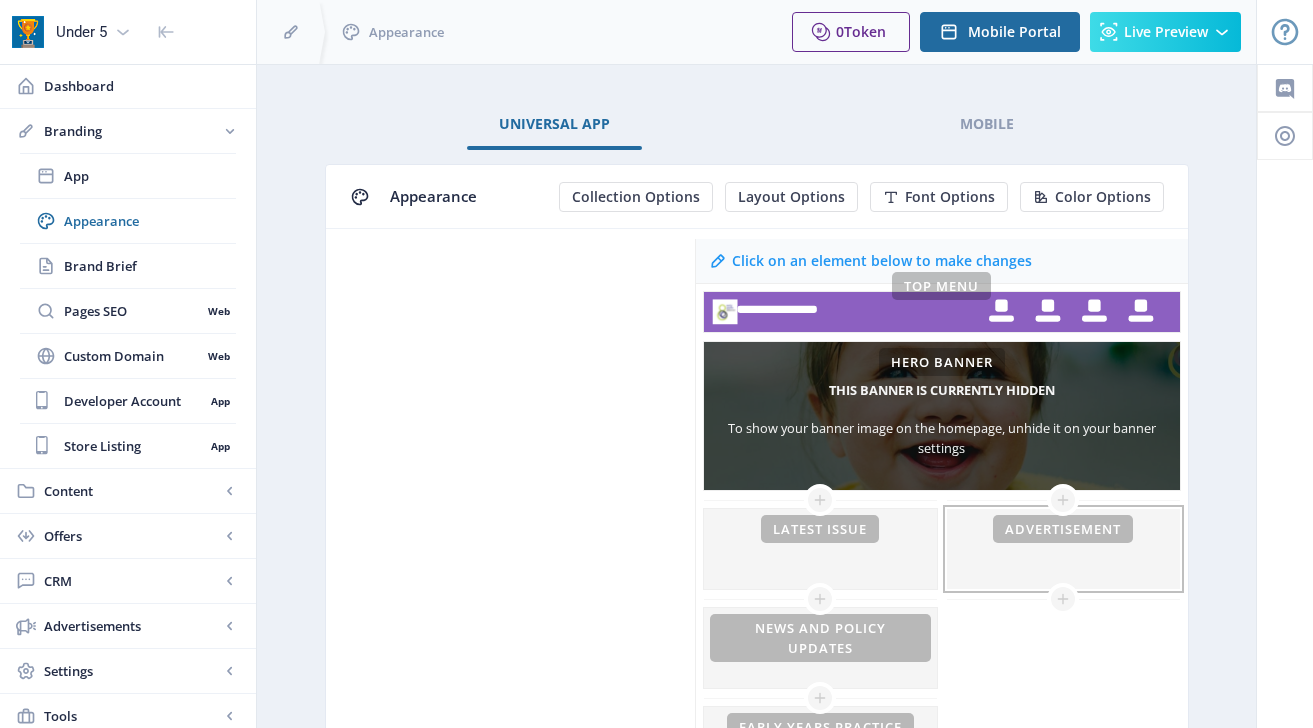 click at bounding box center [1063, 549] 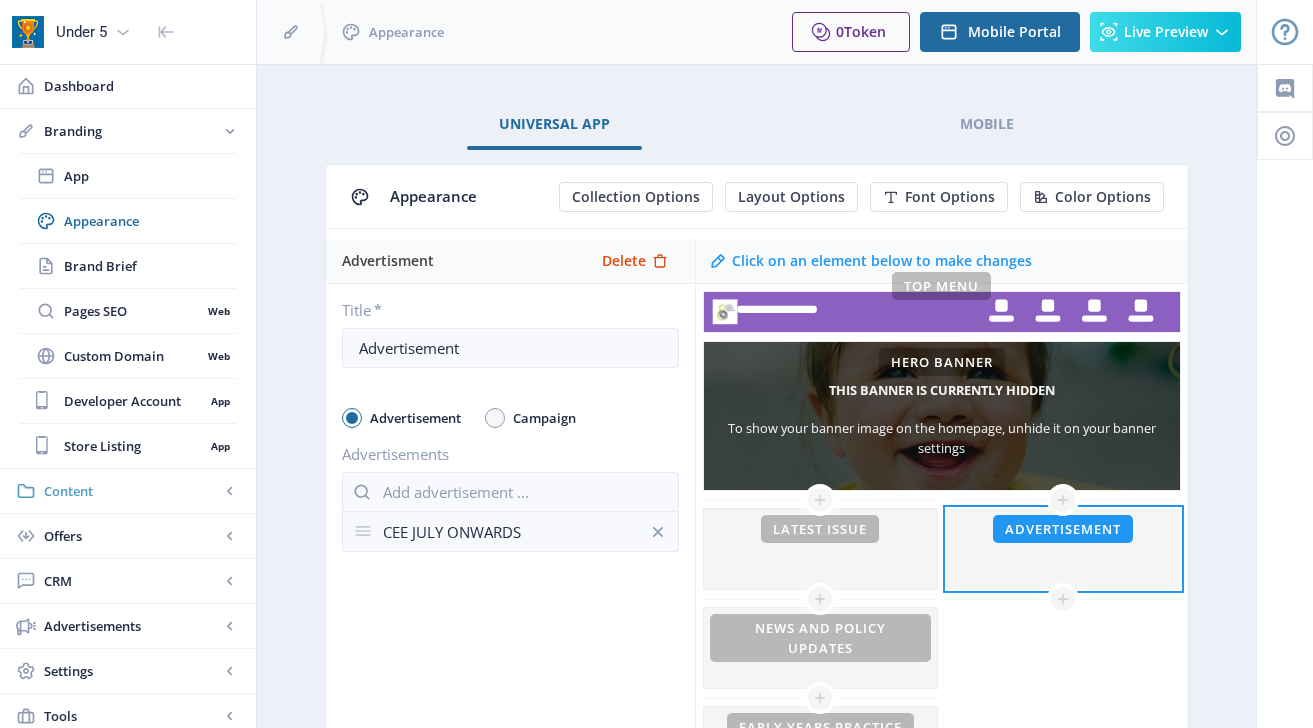 click on "Content" at bounding box center (132, 491) 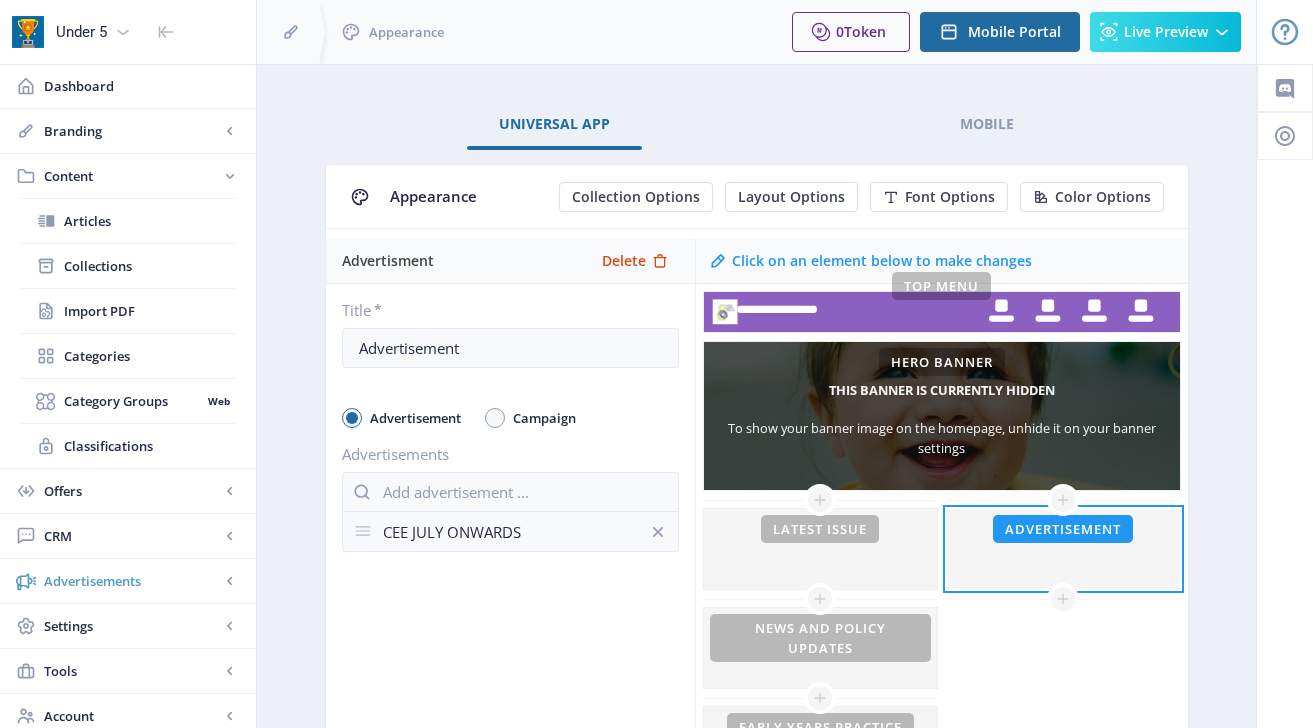 scroll, scrollTop: 4, scrollLeft: 0, axis: vertical 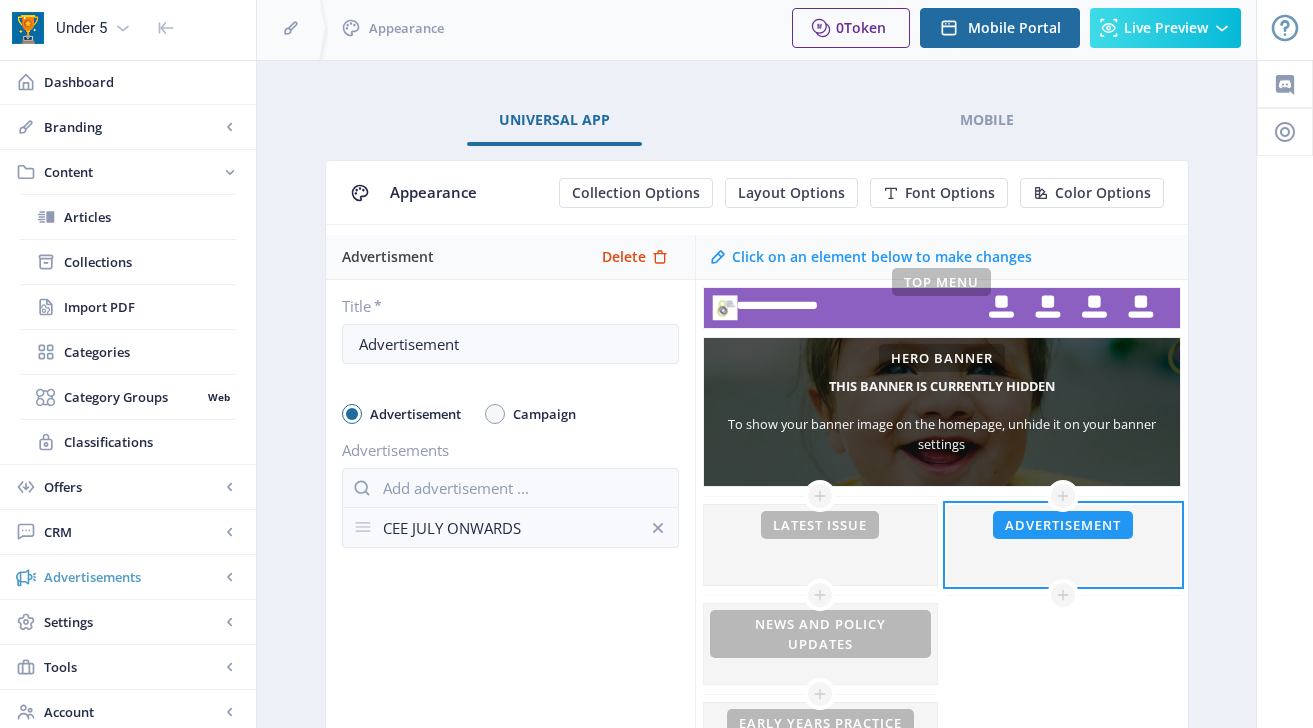 click on "Advertisements" at bounding box center (132, 577) 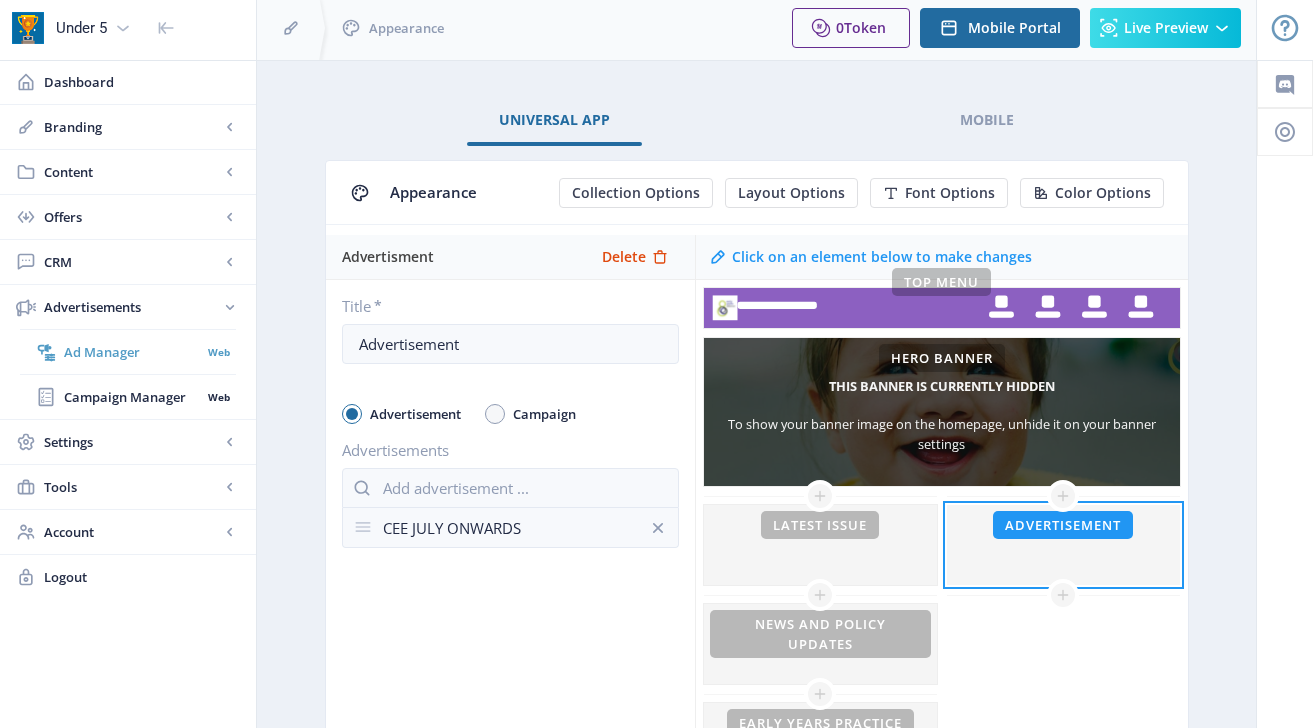 click on "Ad Manager Web" at bounding box center (128, 352) 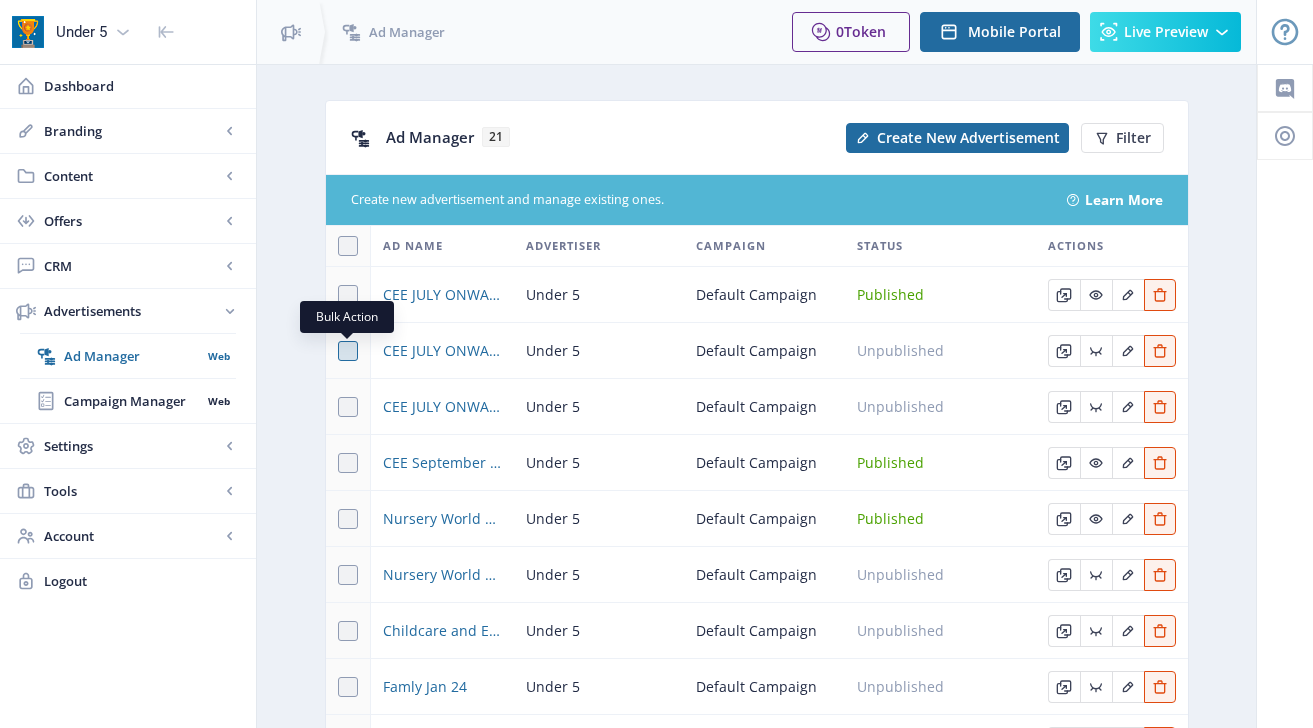 click at bounding box center (348, 295) 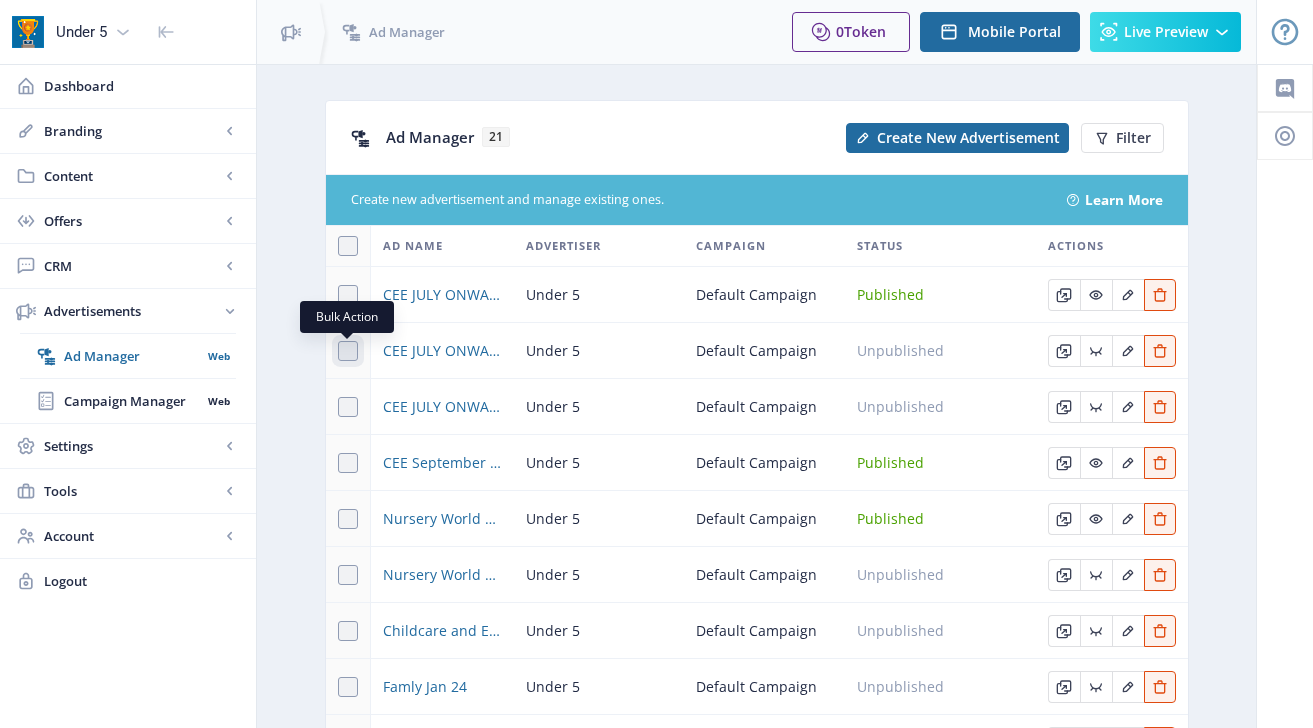 checkbox on "true" 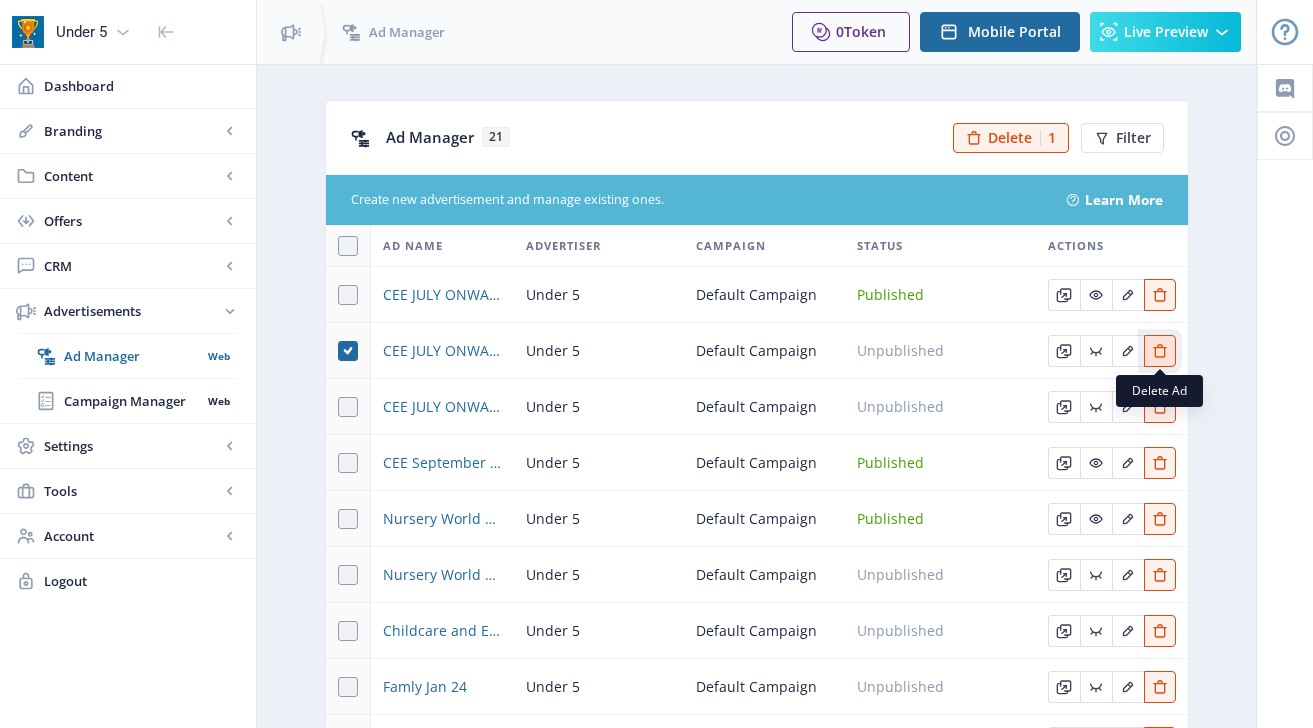 click at bounding box center [1160, 295] 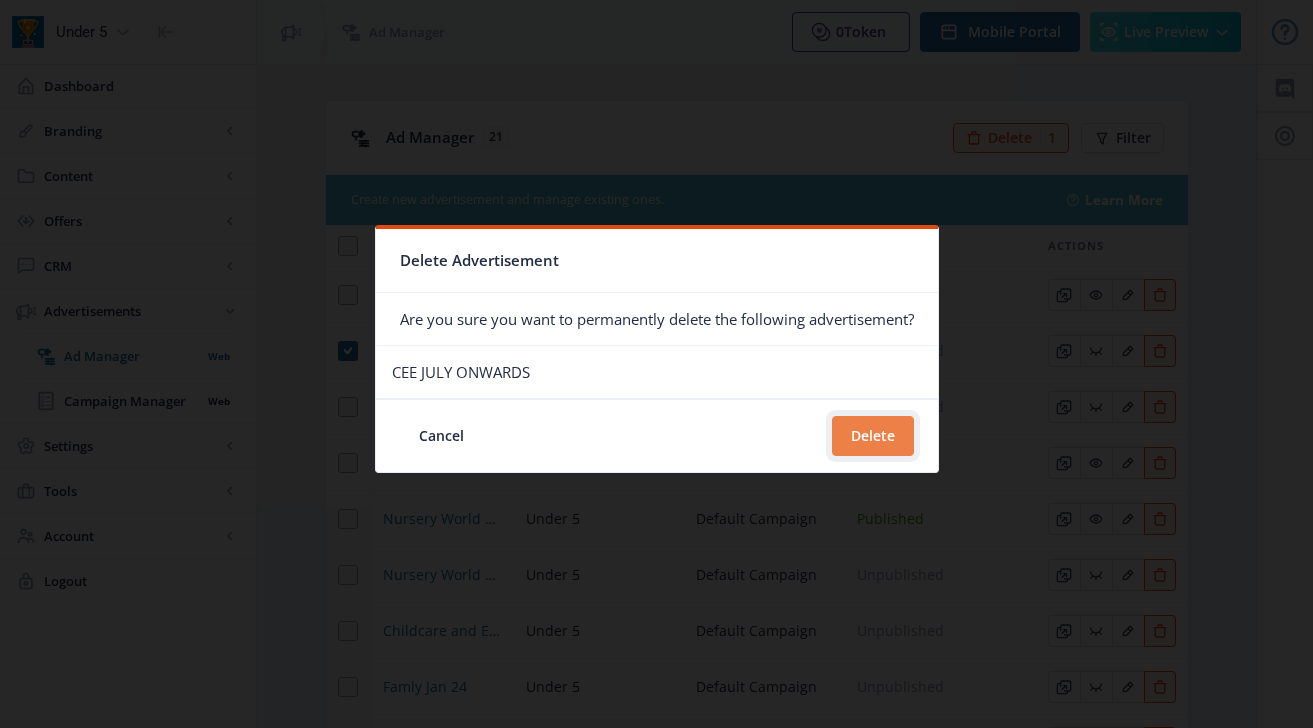 click on "Delete" at bounding box center [873, 436] 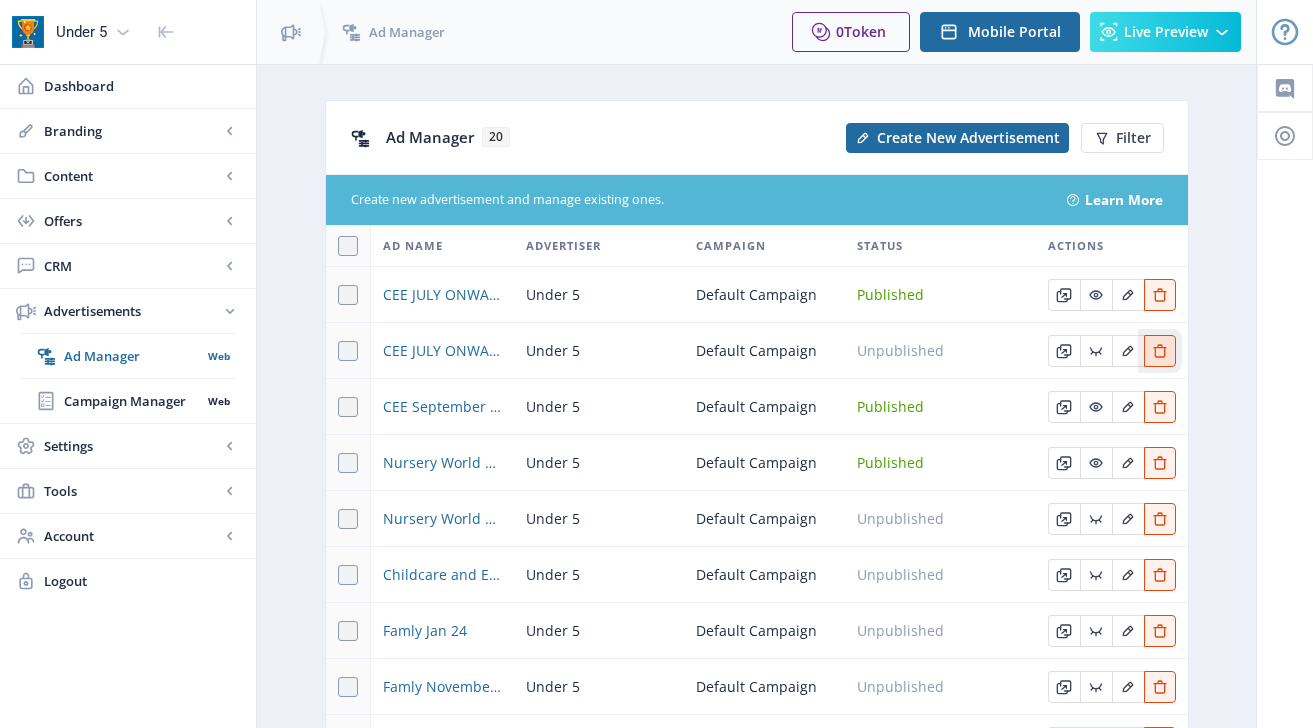 click at bounding box center (1160, 295) 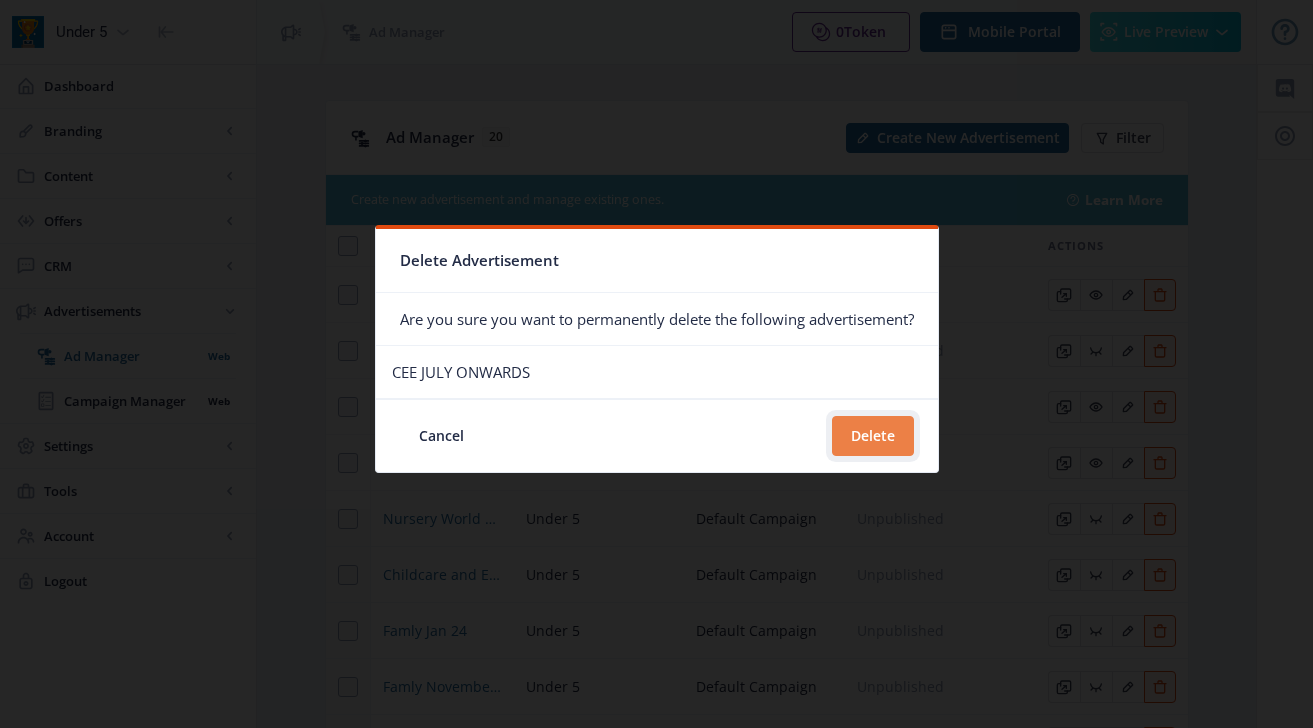 click on "Delete" at bounding box center [873, 436] 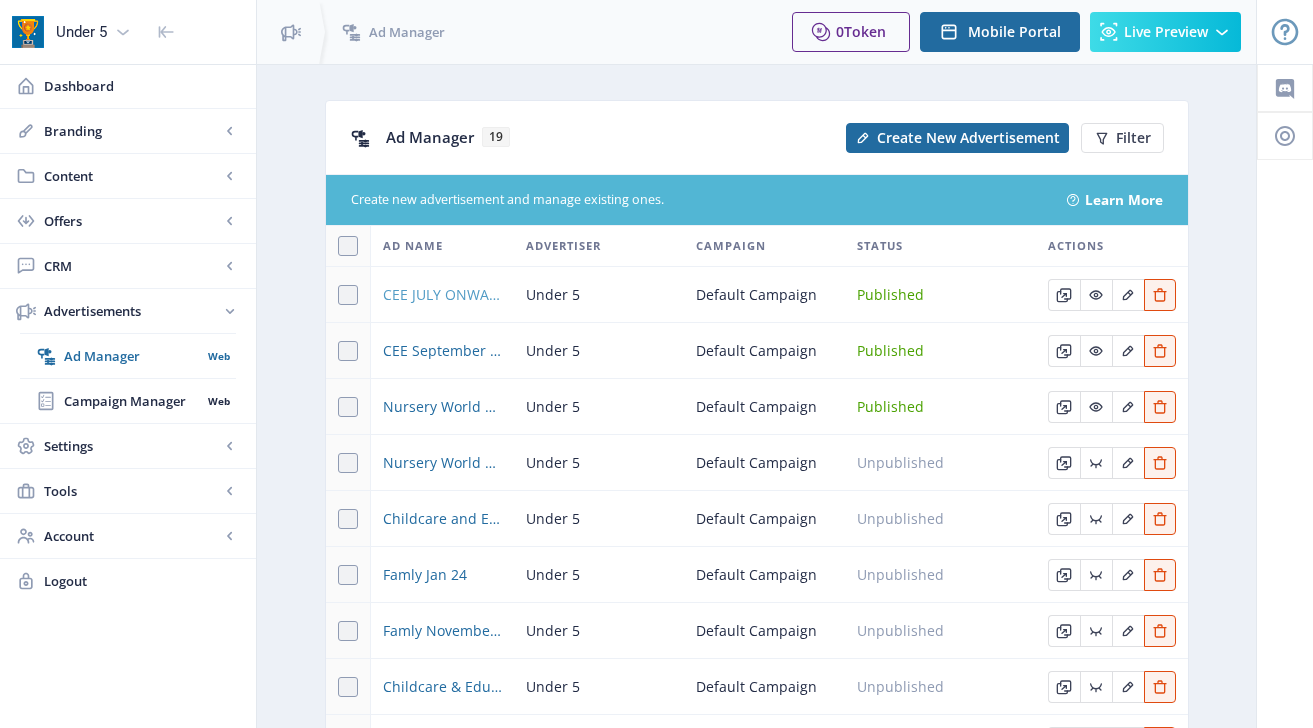 click on "CEE JULY ONWARDS" at bounding box center (443, 295) 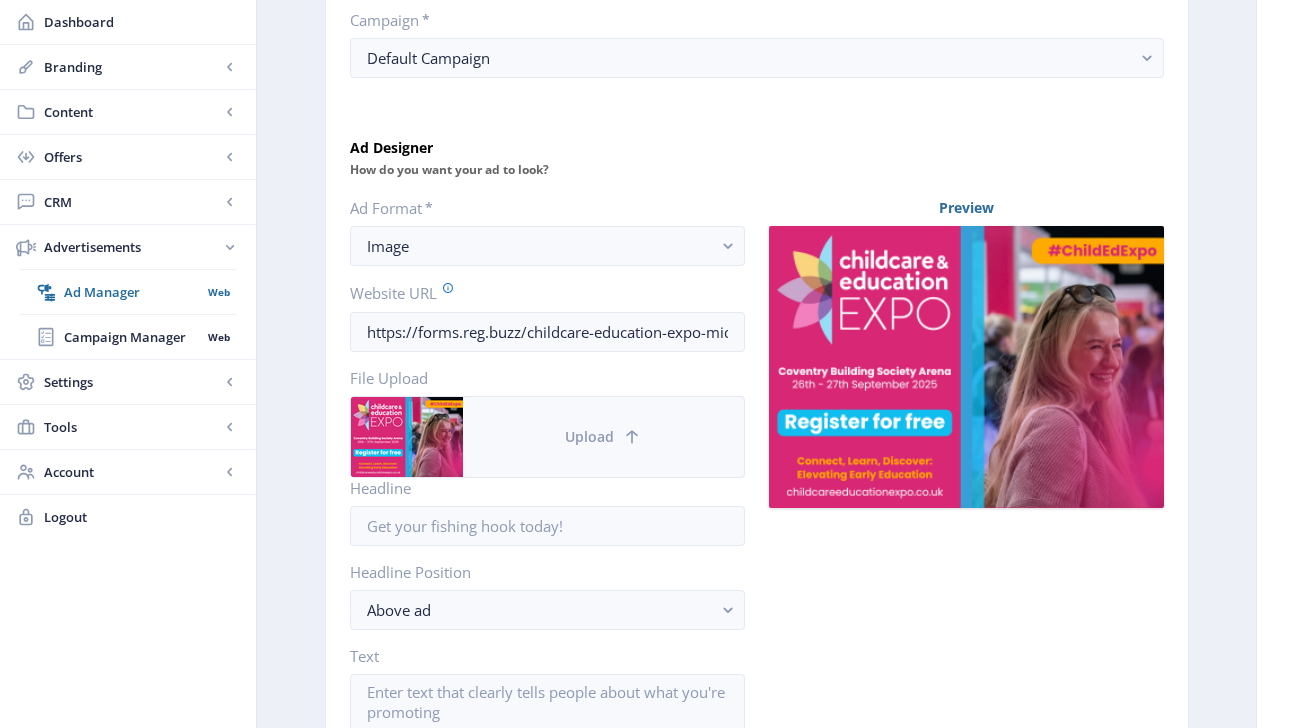 scroll, scrollTop: 420, scrollLeft: 0, axis: vertical 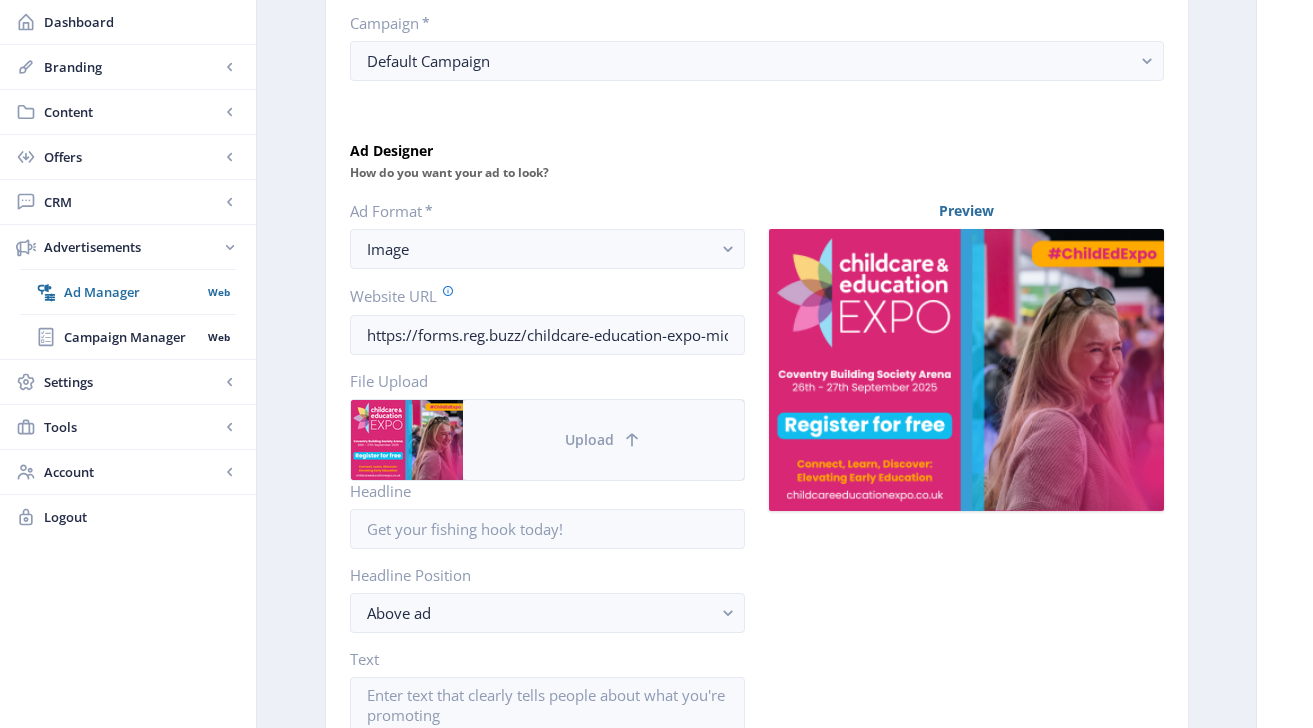 click on "Upload" at bounding box center (589, 440) 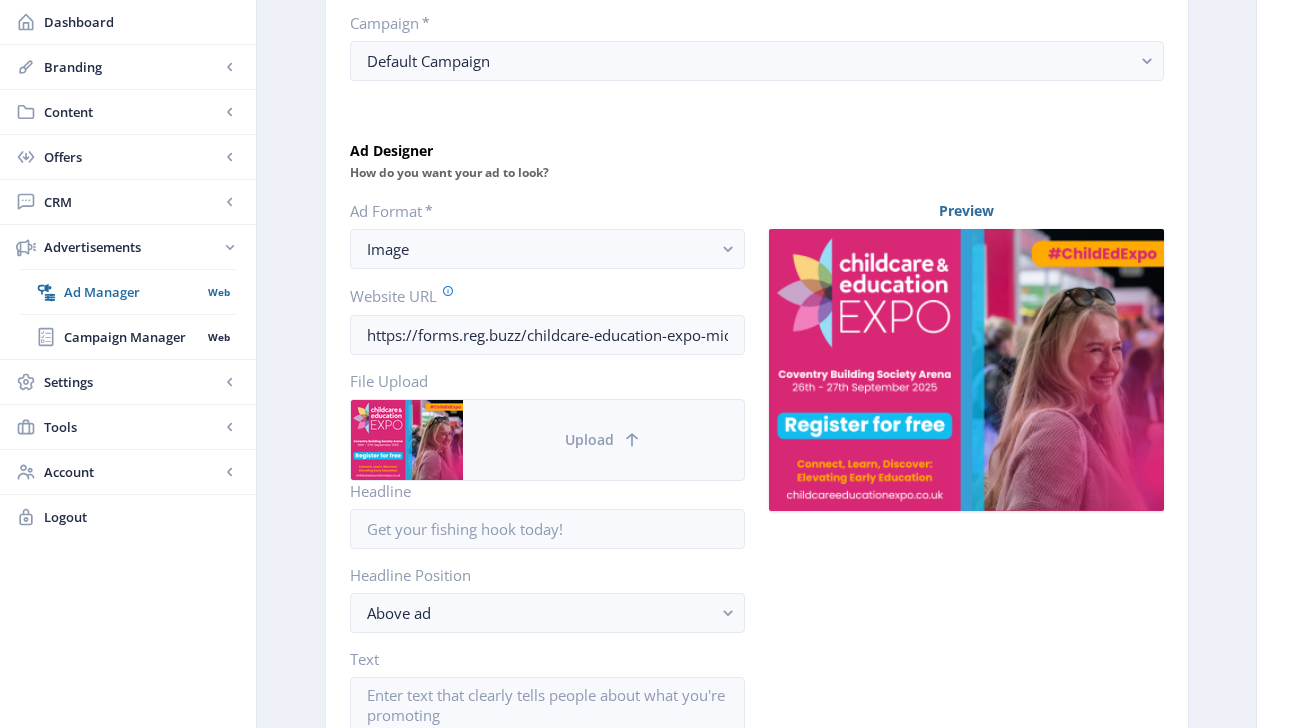 scroll, scrollTop: 0, scrollLeft: 0, axis: both 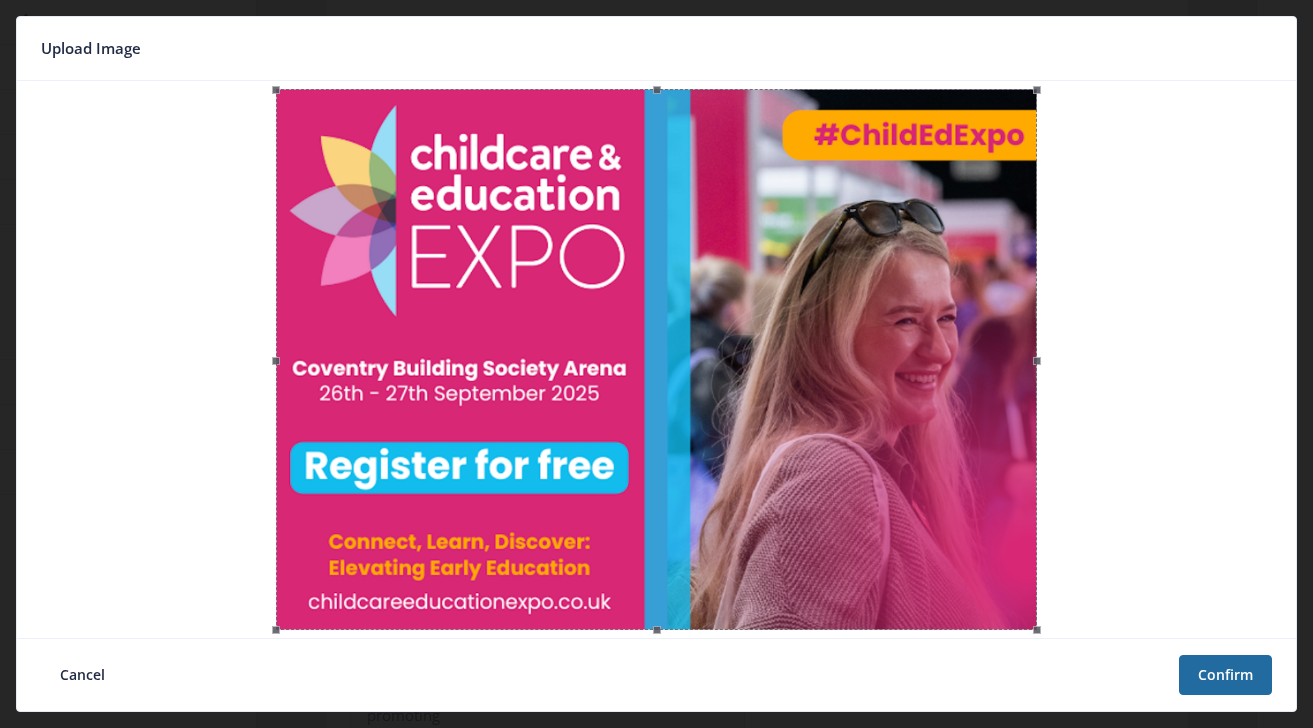 click on "Cancel" at bounding box center (82, 675) 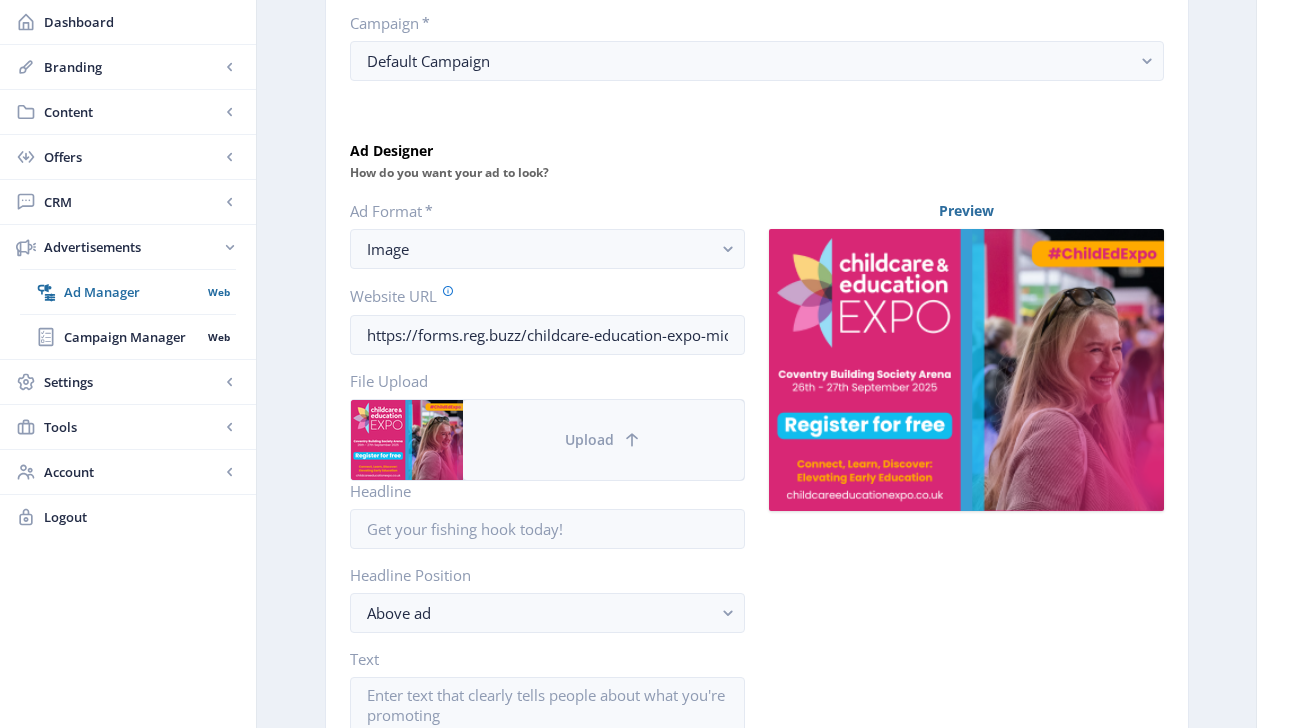 click on "Upload" at bounding box center (603, 440) 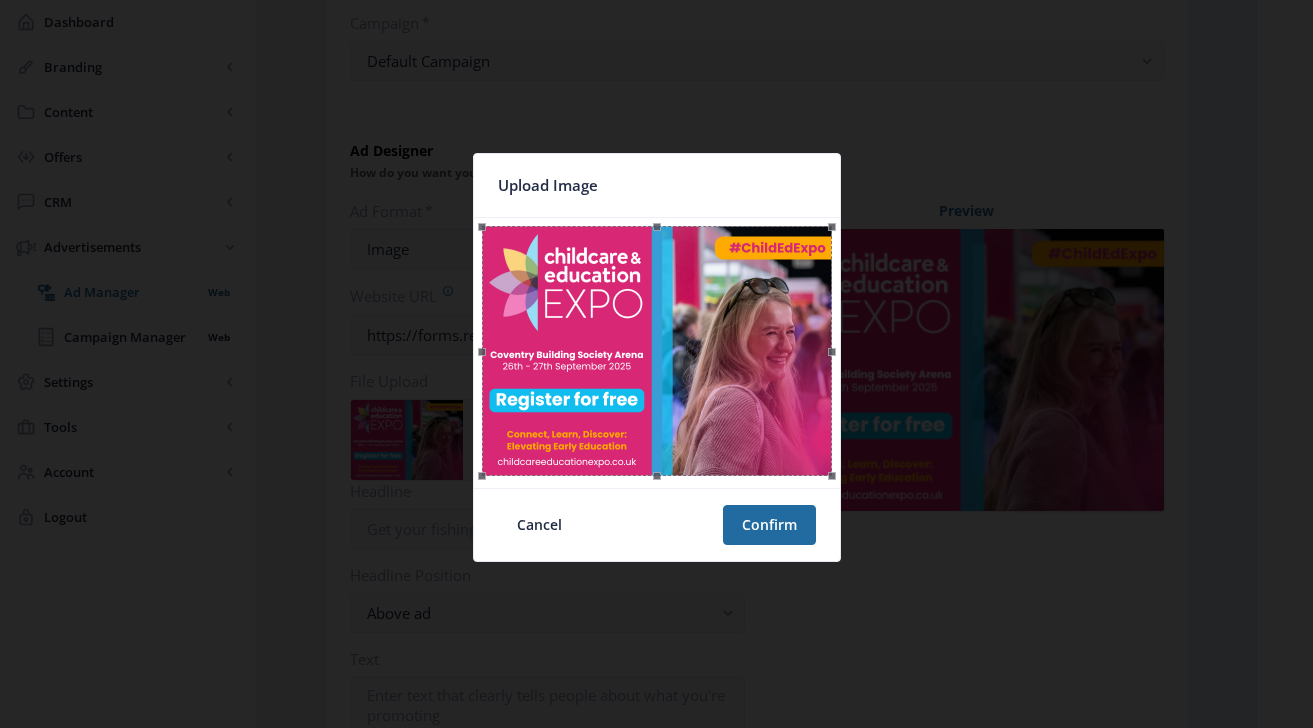 scroll, scrollTop: 0, scrollLeft: 0, axis: both 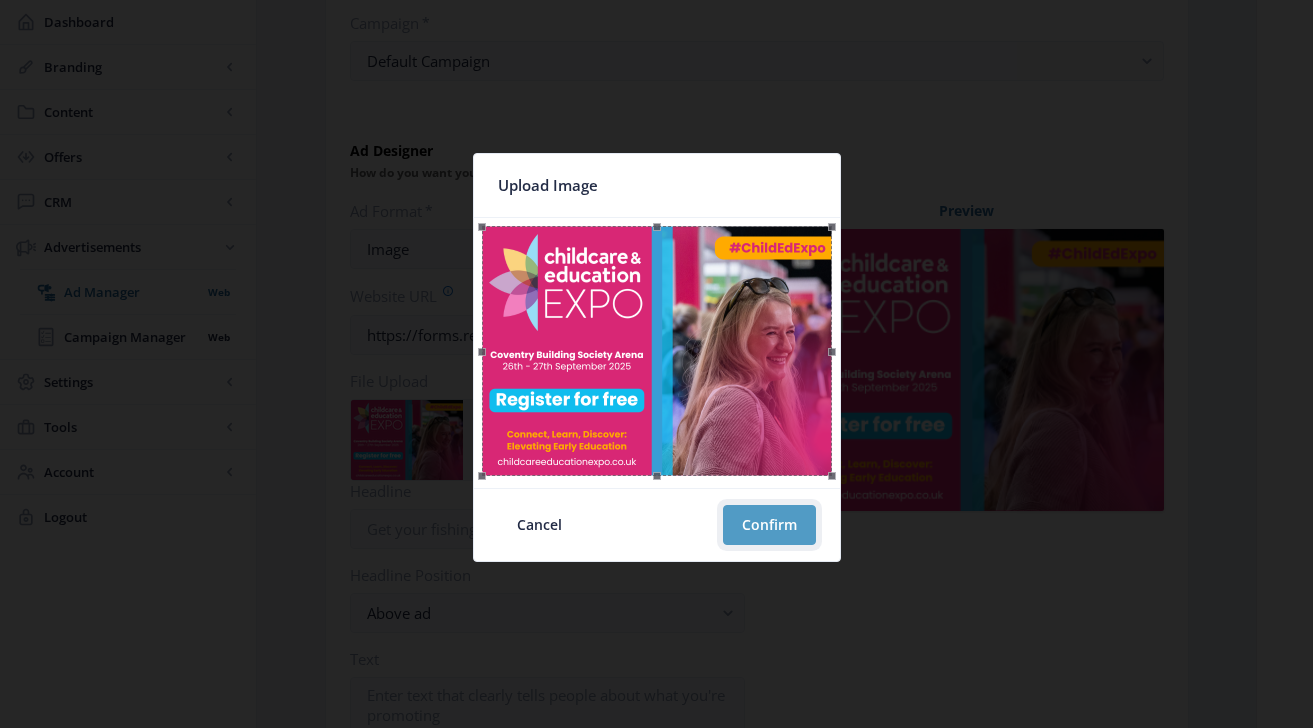 click on "Confirm" at bounding box center (769, 525) 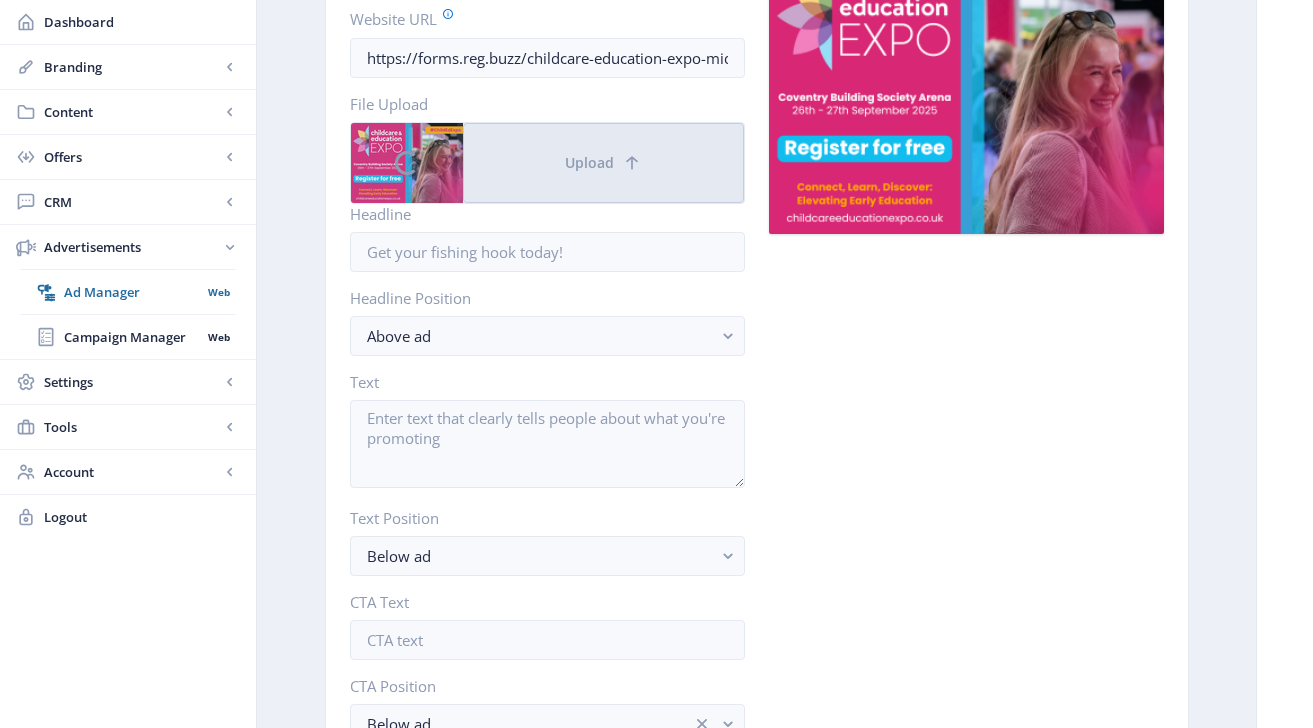 scroll, scrollTop: 708, scrollLeft: 0, axis: vertical 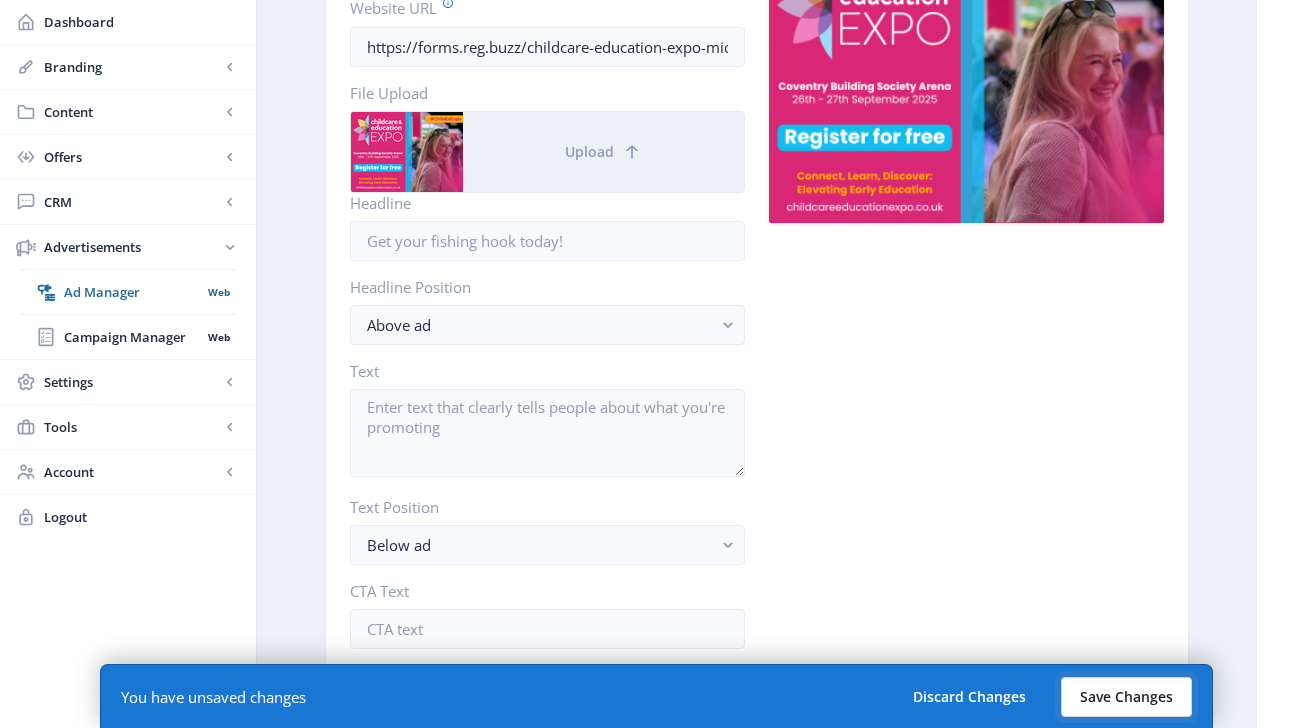click on "Save Changes" at bounding box center [1126, 697] 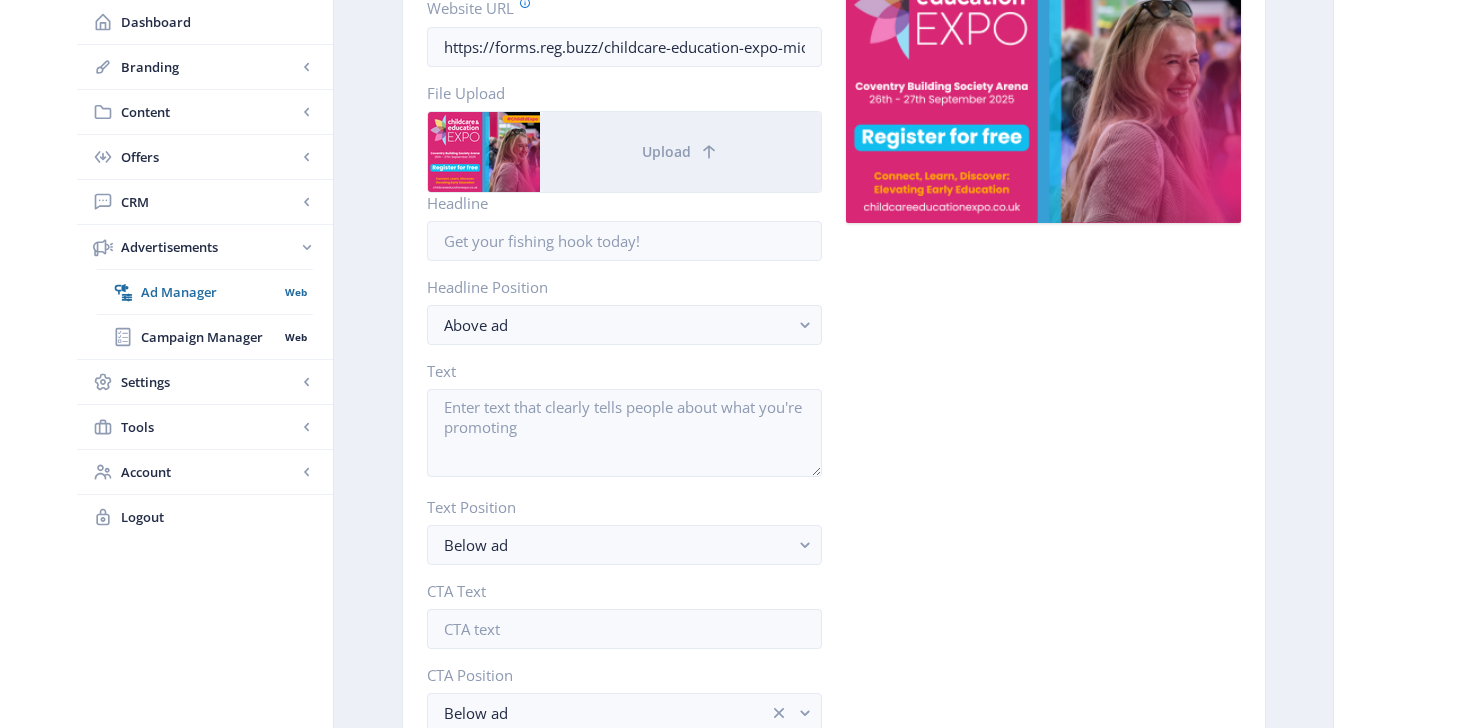 scroll, scrollTop: 316, scrollLeft: 0, axis: vertical 